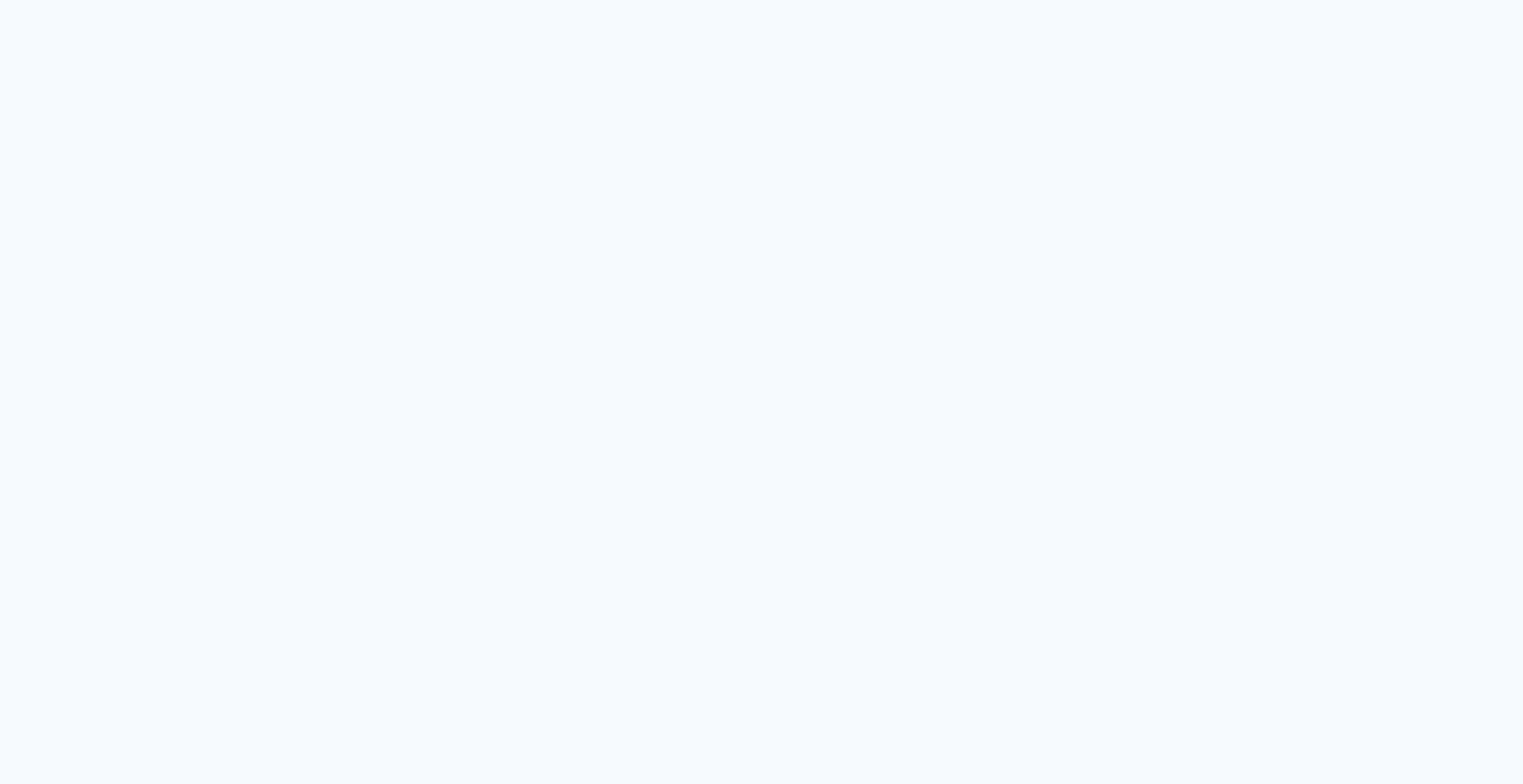 scroll, scrollTop: 0, scrollLeft: 0, axis: both 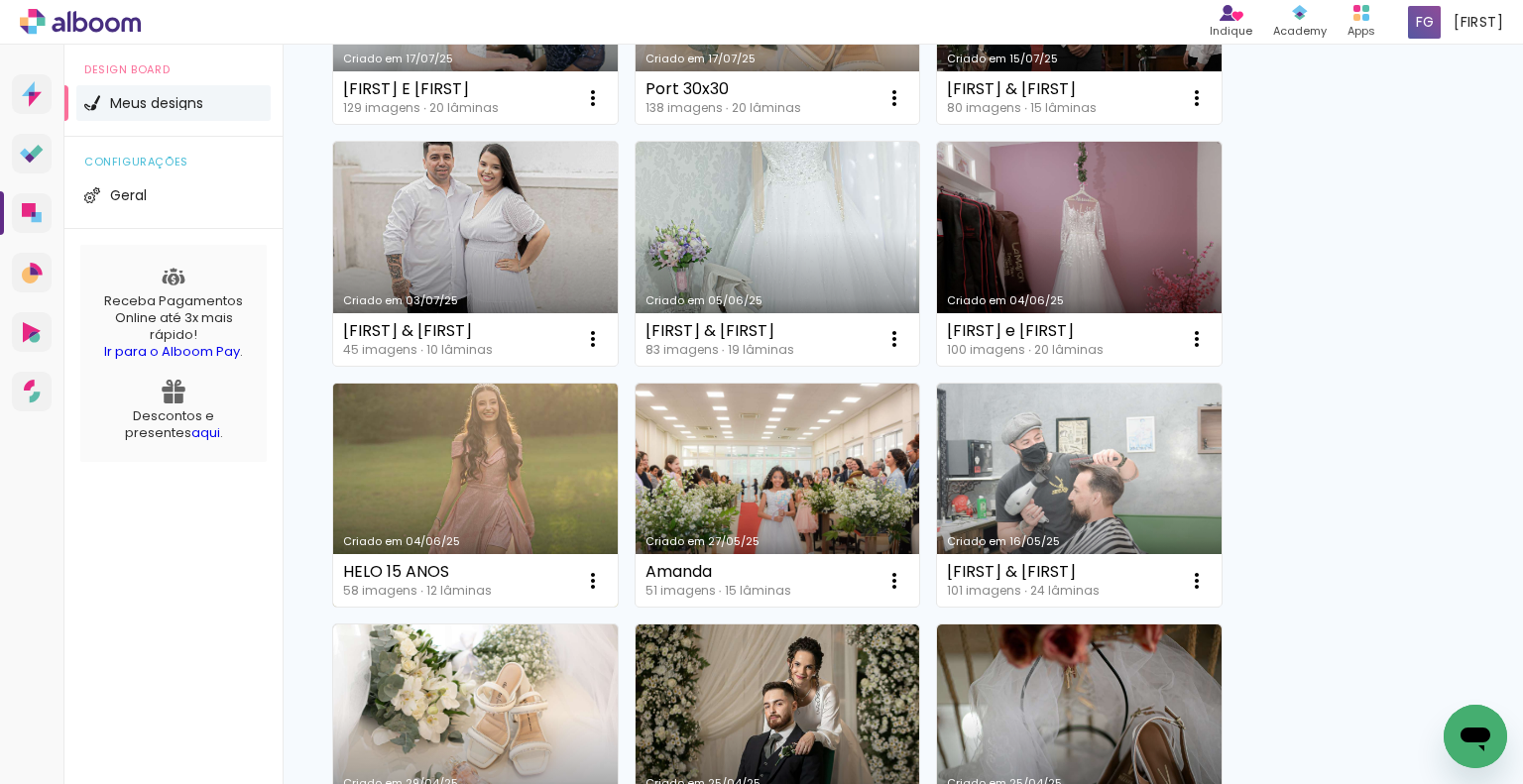 click on "Criado em 04/06/25" at bounding box center [475, 496] 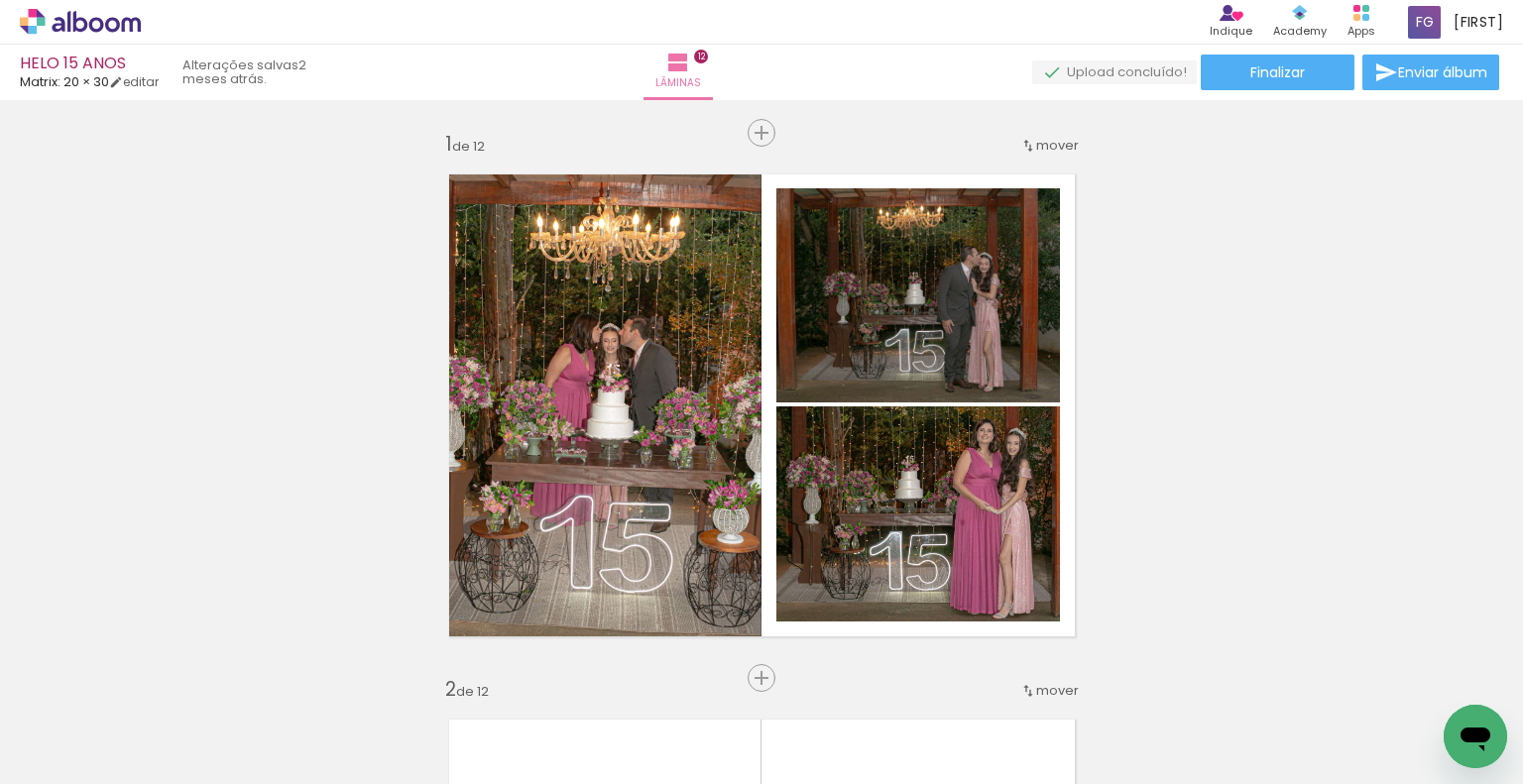 scroll, scrollTop: 0, scrollLeft: 5086, axis: horizontal 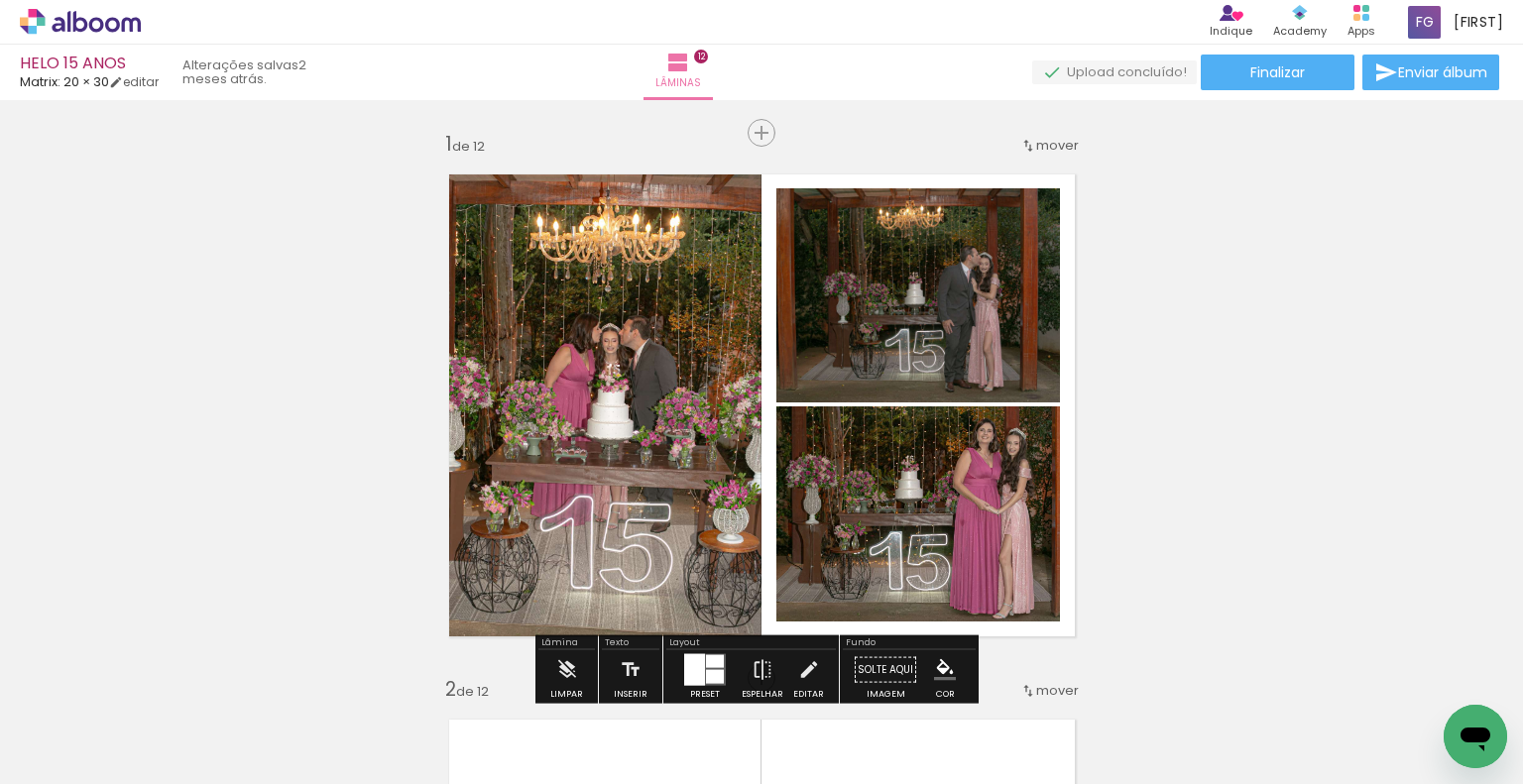 click on "Adicionar
Fotos" at bounding box center [70, 757] 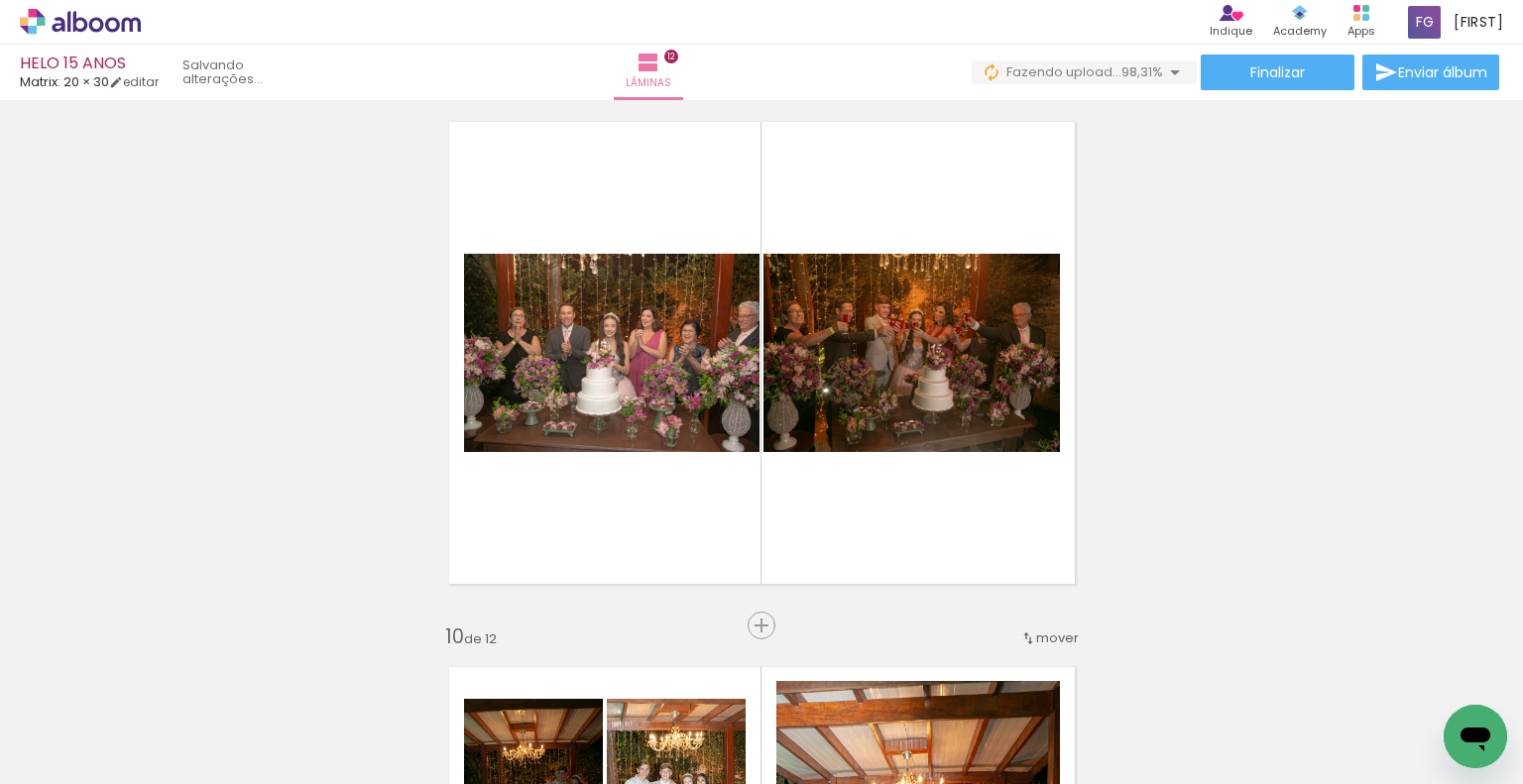 scroll, scrollTop: 4559, scrollLeft: 0, axis: vertical 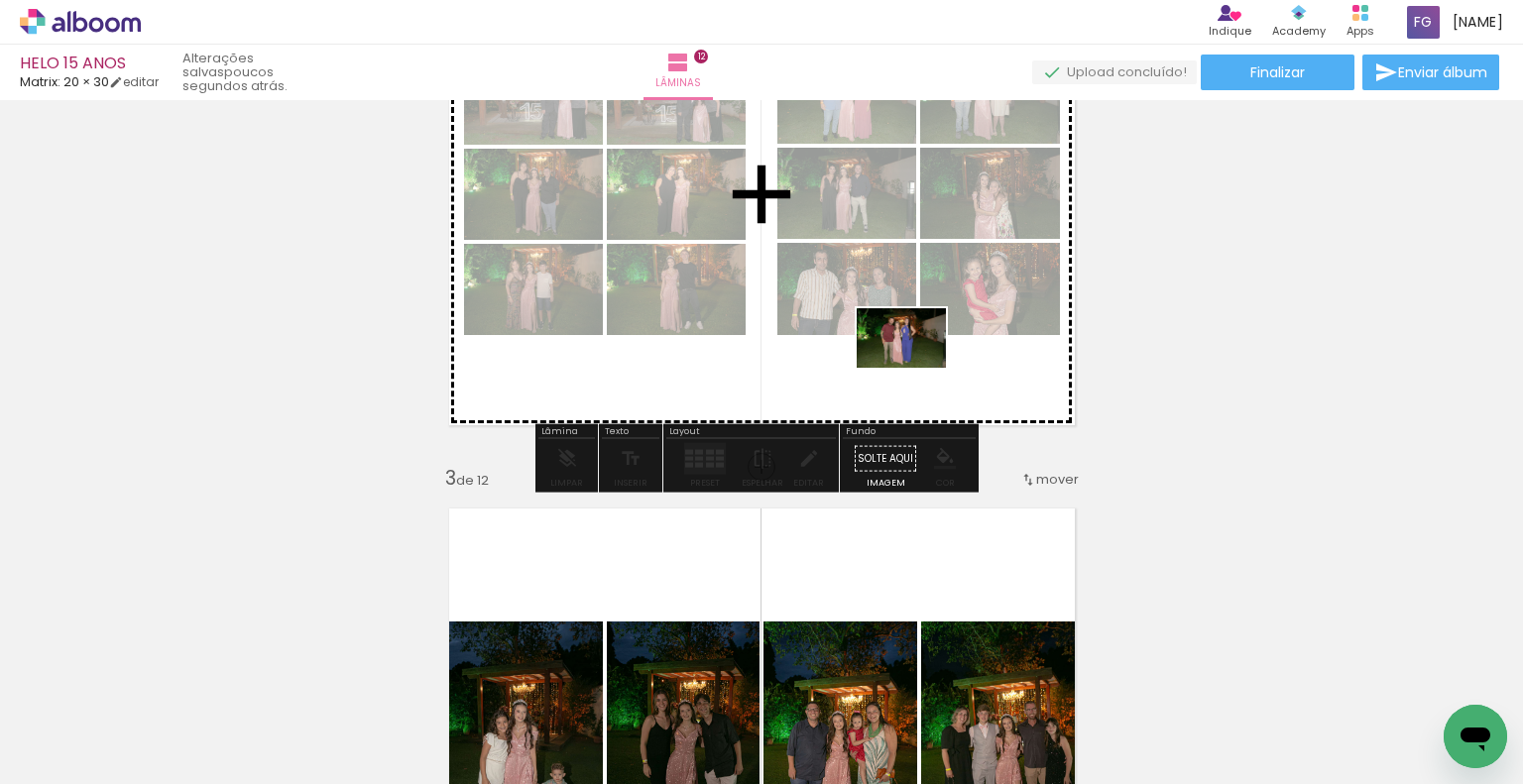 drag, startPoint x: 1424, startPoint y: 724, endPoint x: 916, endPoint y: 368, distance: 620.3225 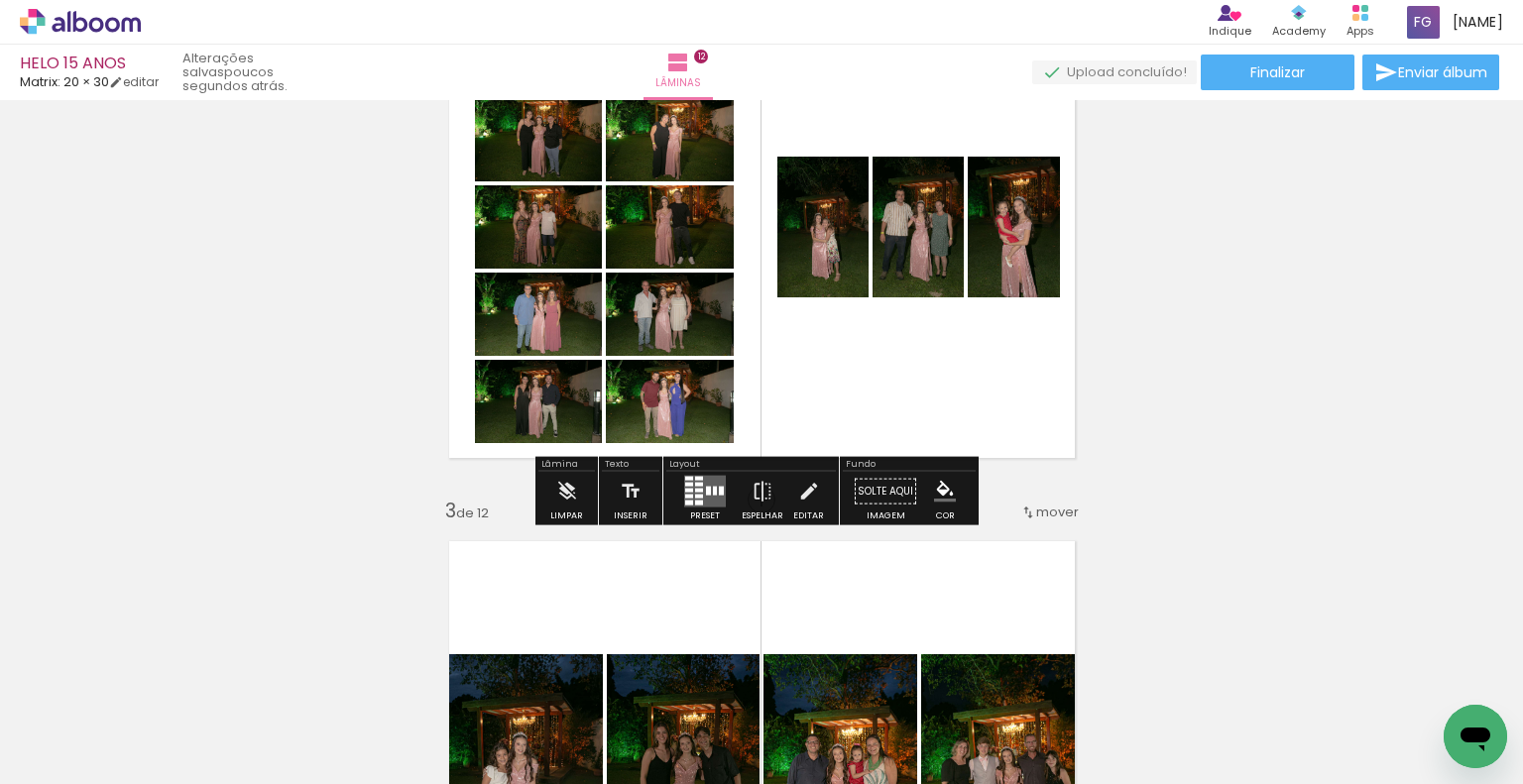 scroll, scrollTop: 657, scrollLeft: 0, axis: vertical 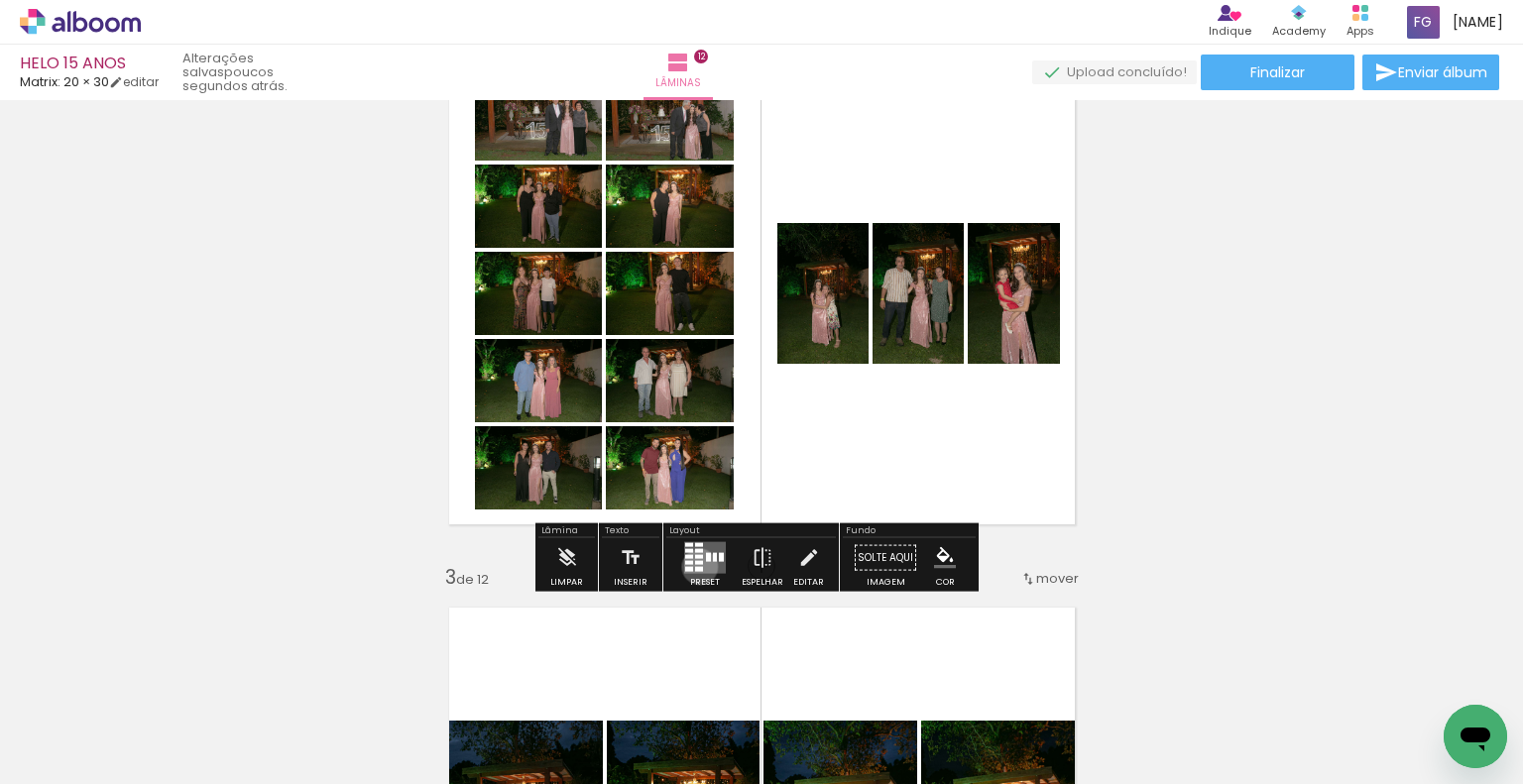 click at bounding box center [699, 569] 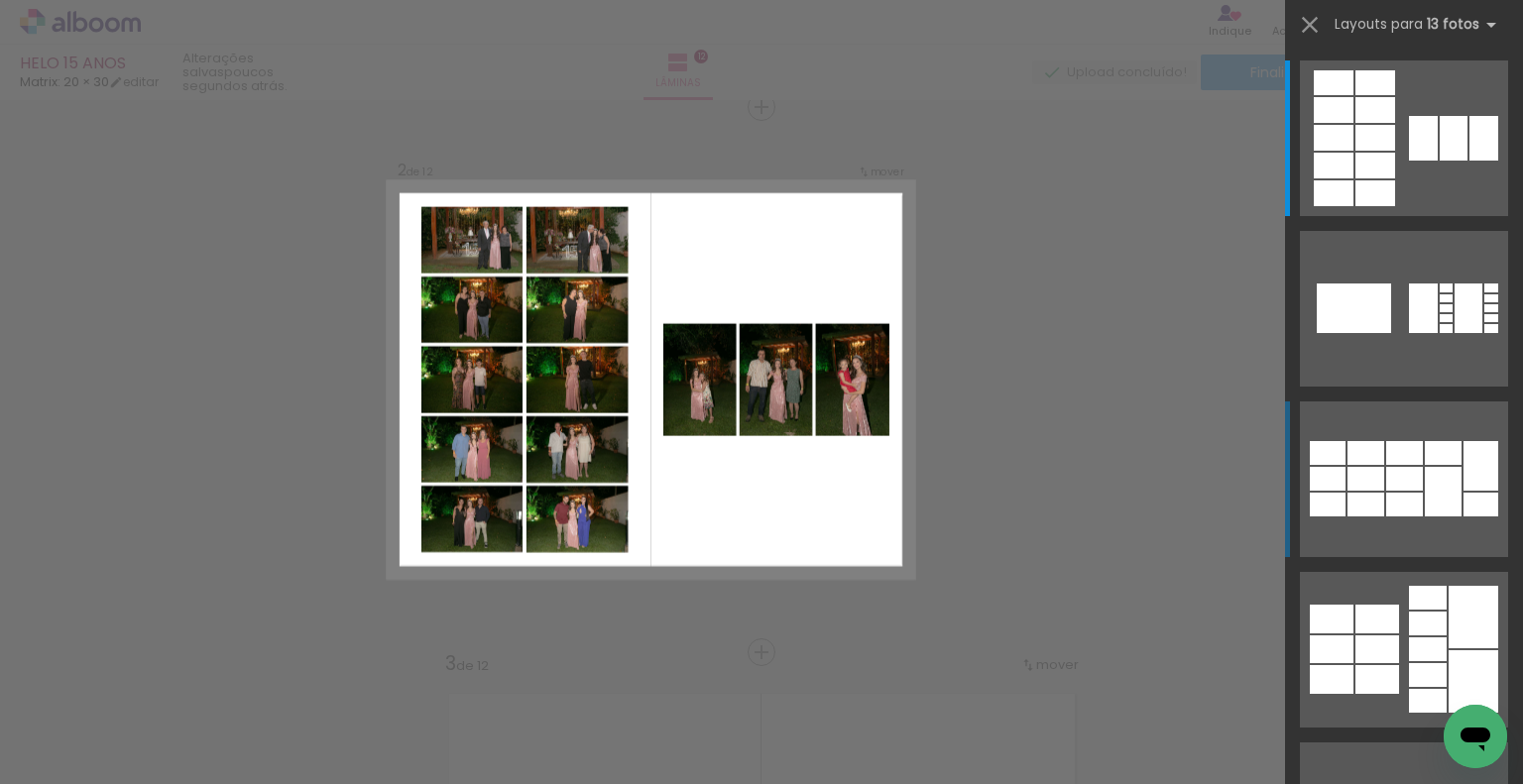 scroll, scrollTop: 570, scrollLeft: 0, axis: vertical 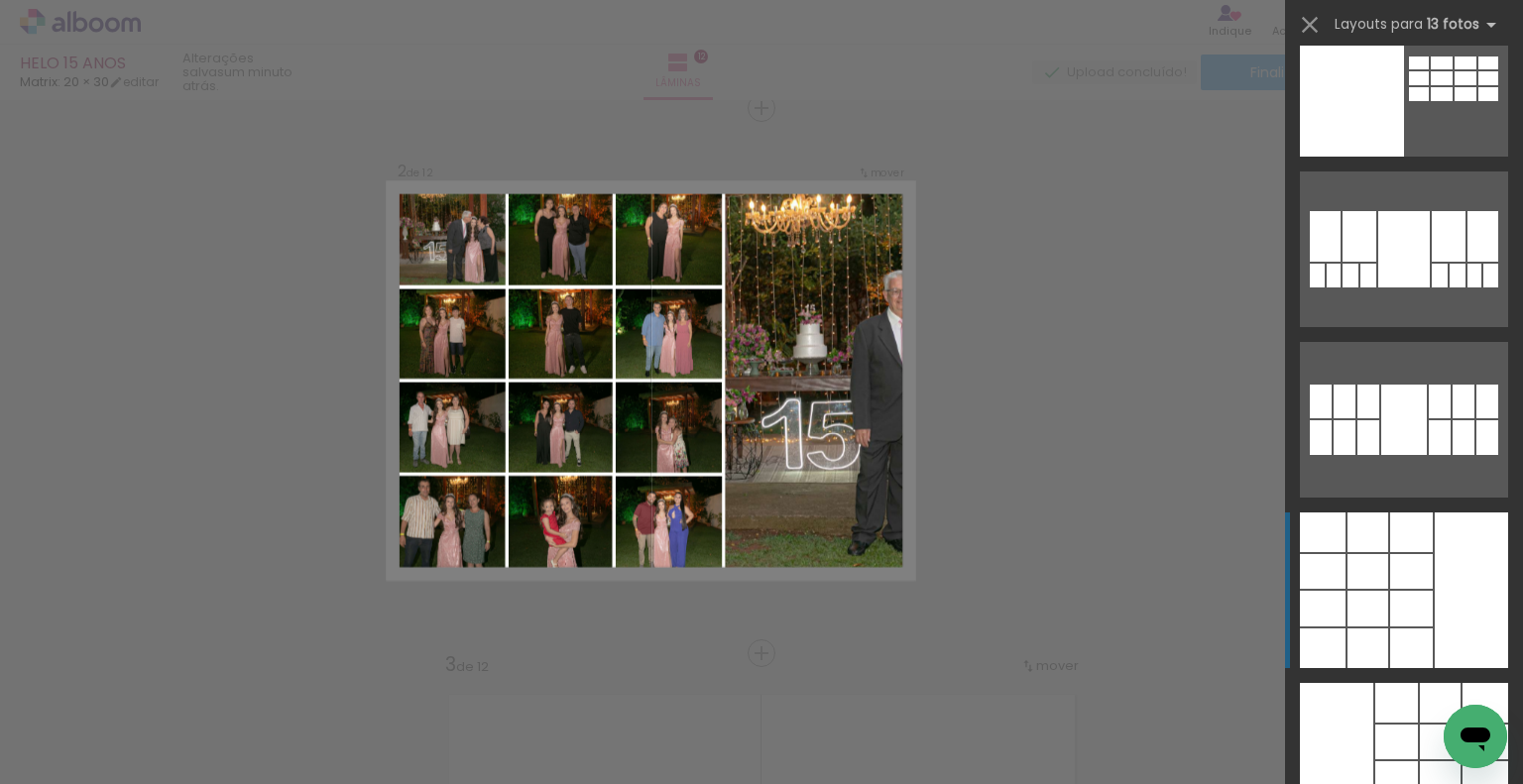 click at bounding box center (1454, -826) 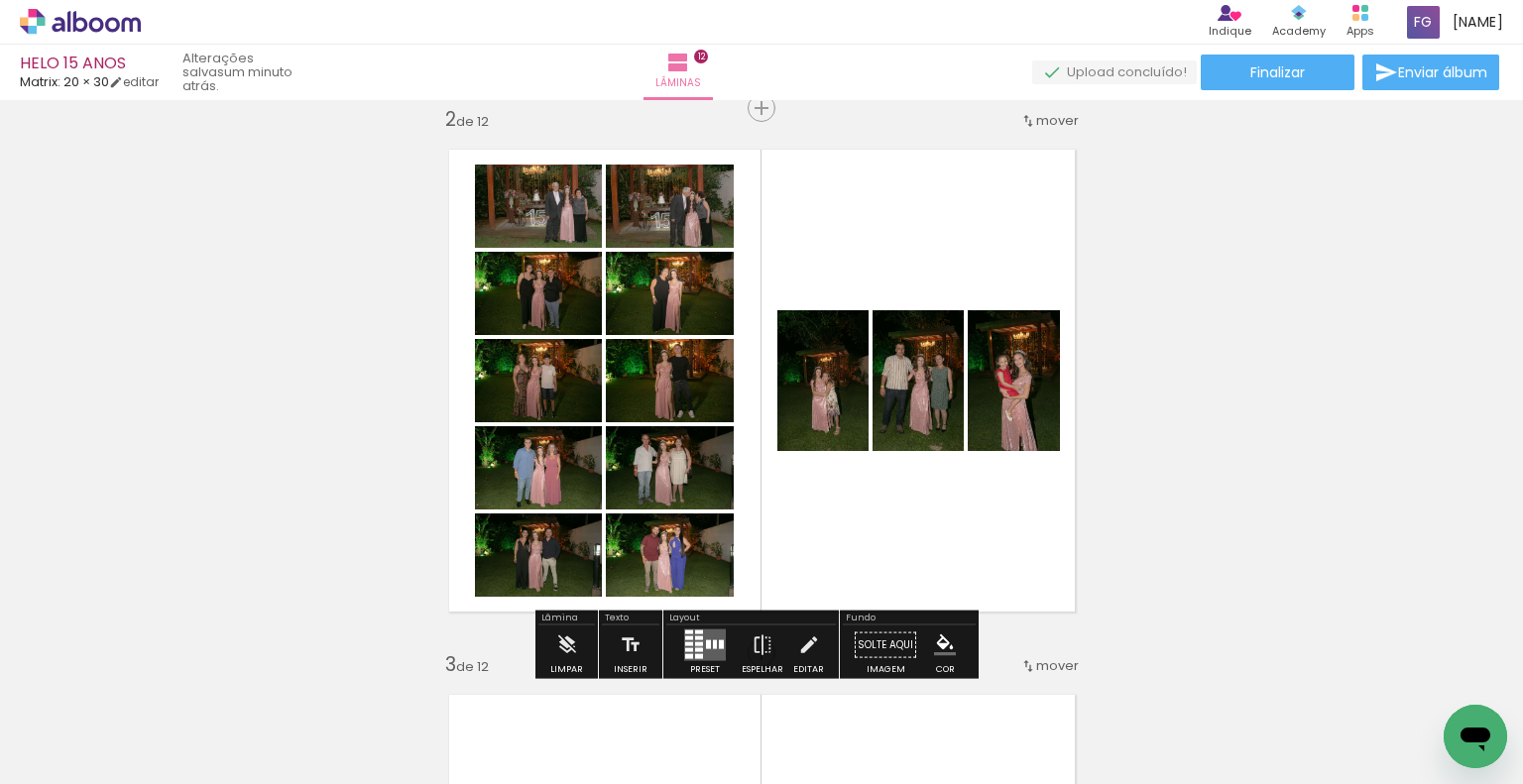 click at bounding box center (699, 644) 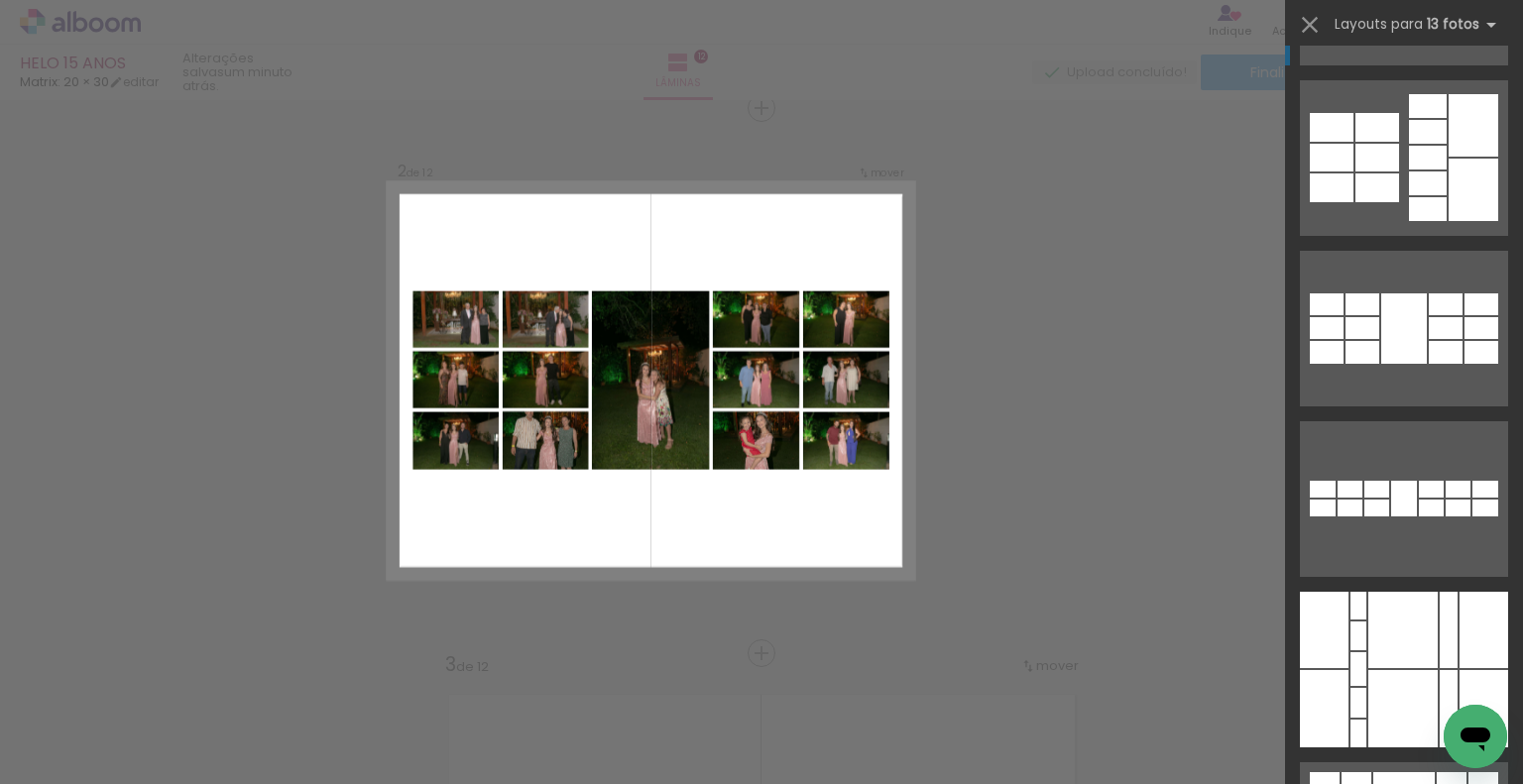 scroll, scrollTop: 595, scrollLeft: 0, axis: vertical 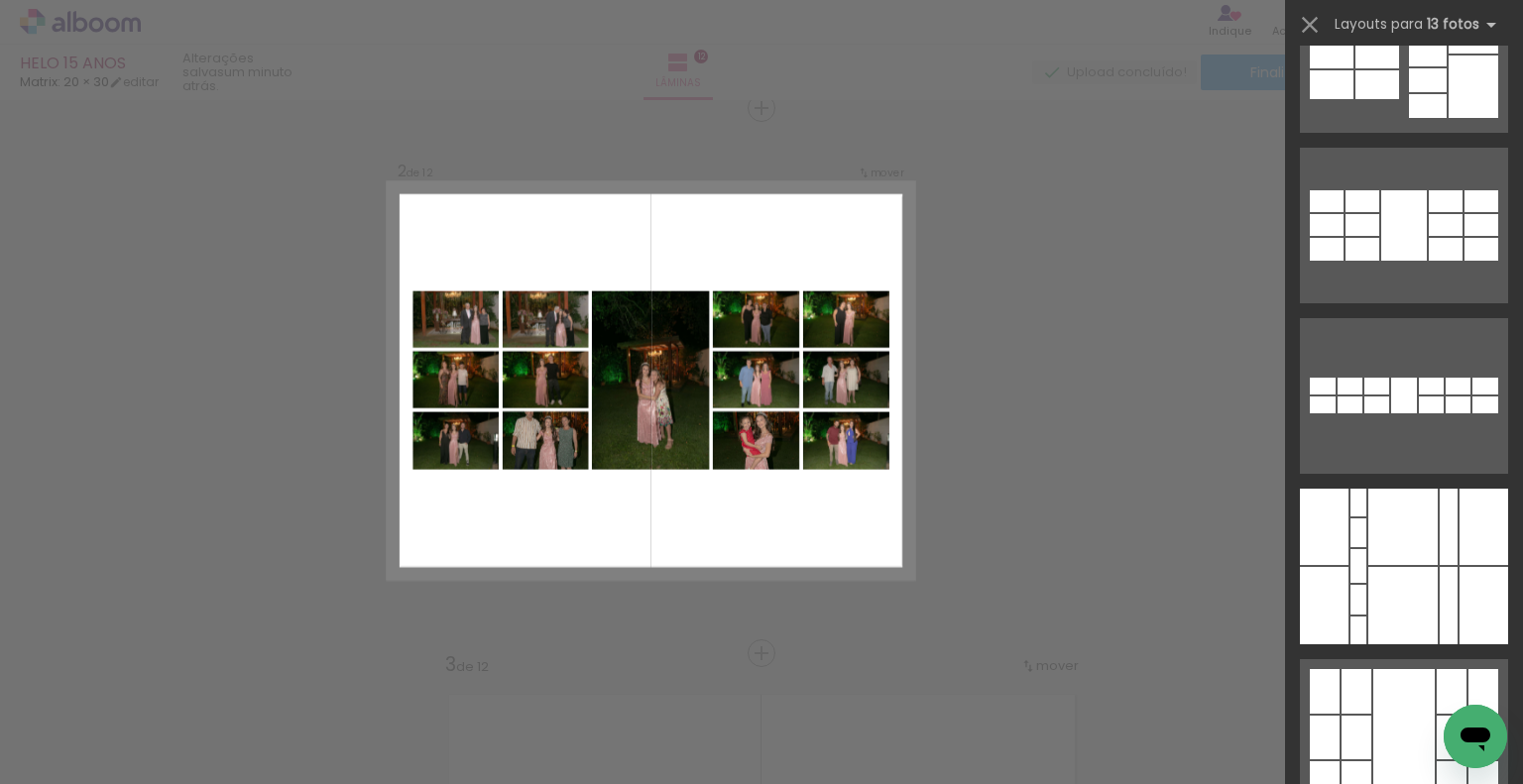 click 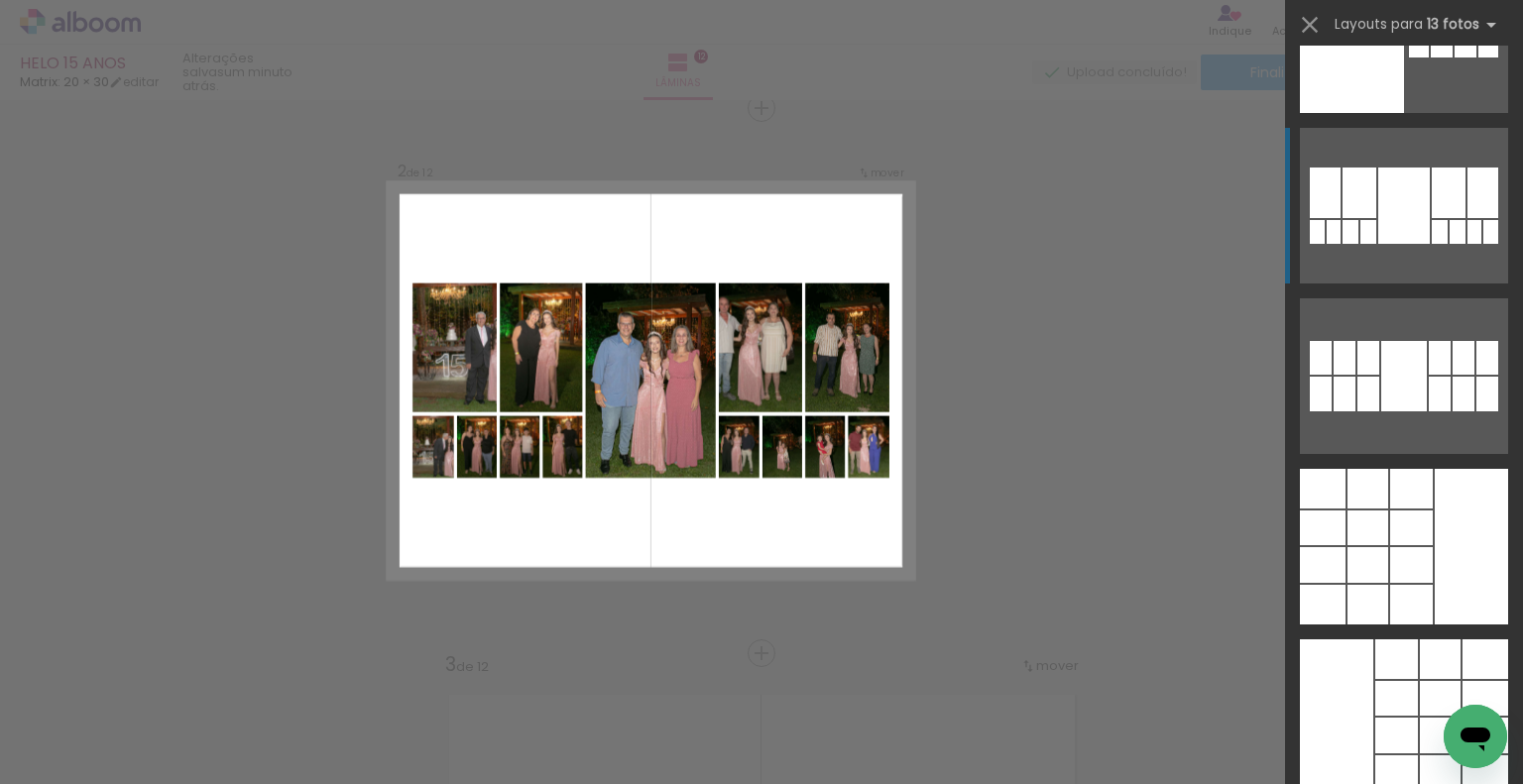 scroll, scrollTop: 3523, scrollLeft: 0, axis: vertical 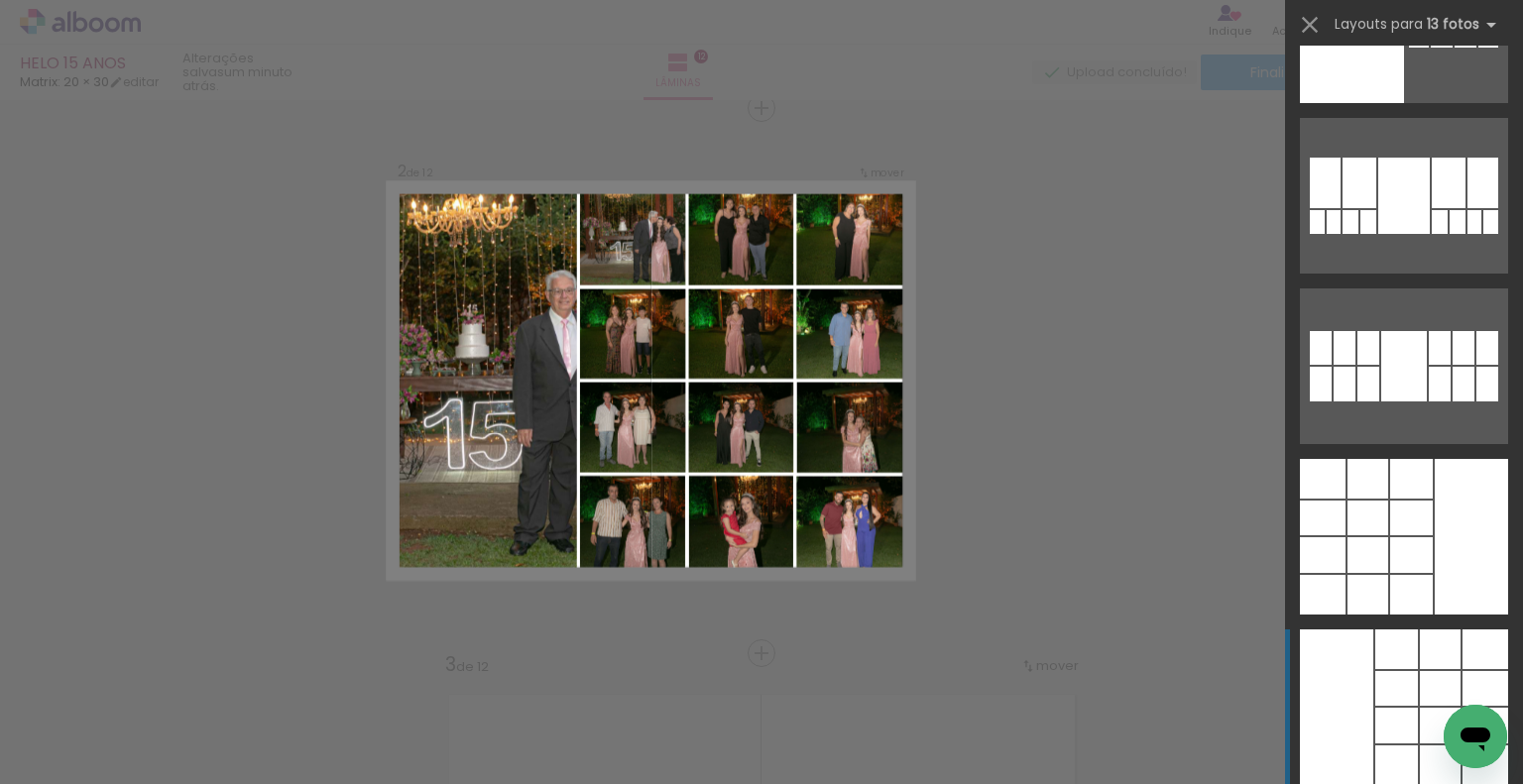click at bounding box center (1396, 688) 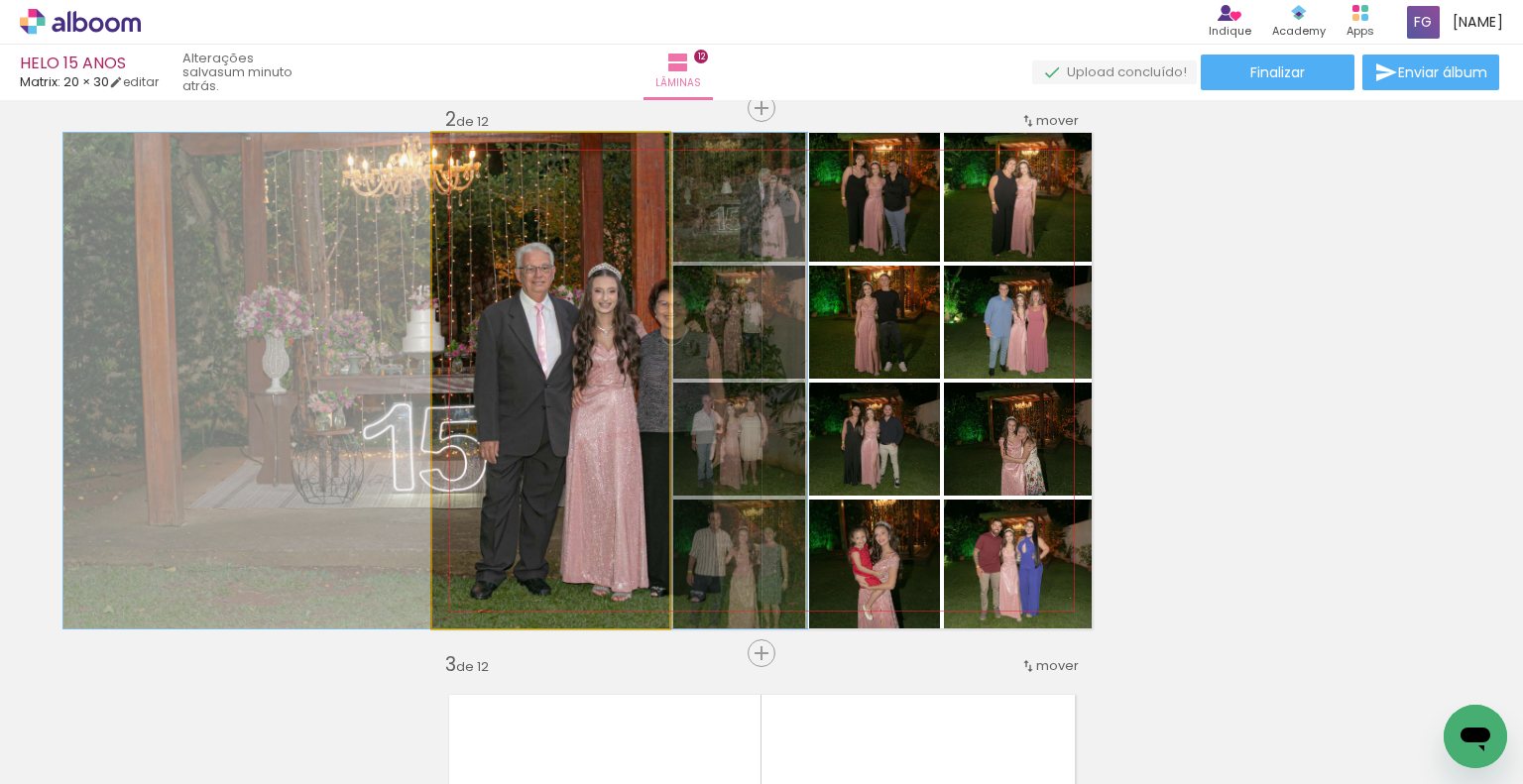 drag, startPoint x: 583, startPoint y: 414, endPoint x: 468, endPoint y: 412, distance: 115.01739 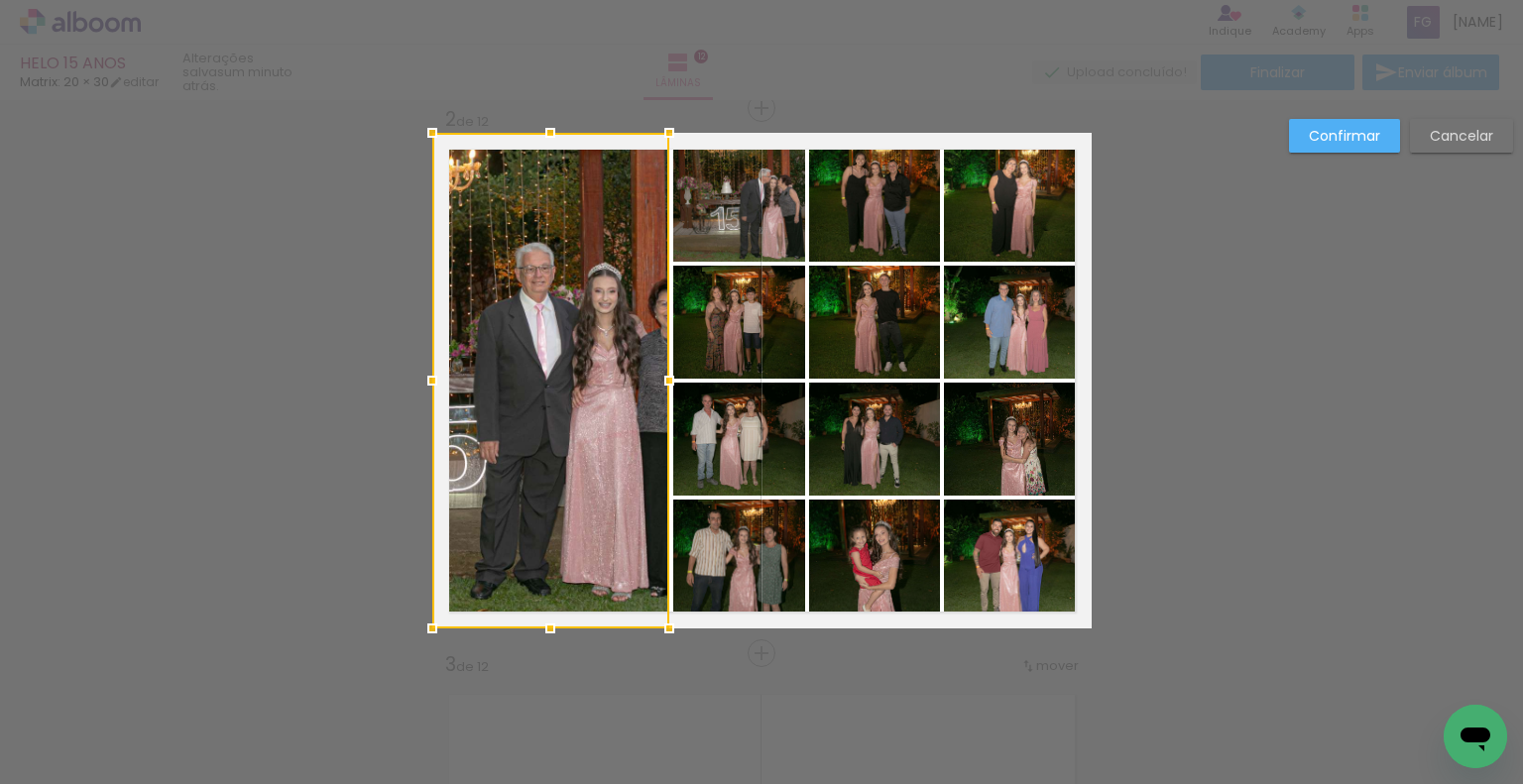 click on "Cancelar" at bounding box center (0, 0) 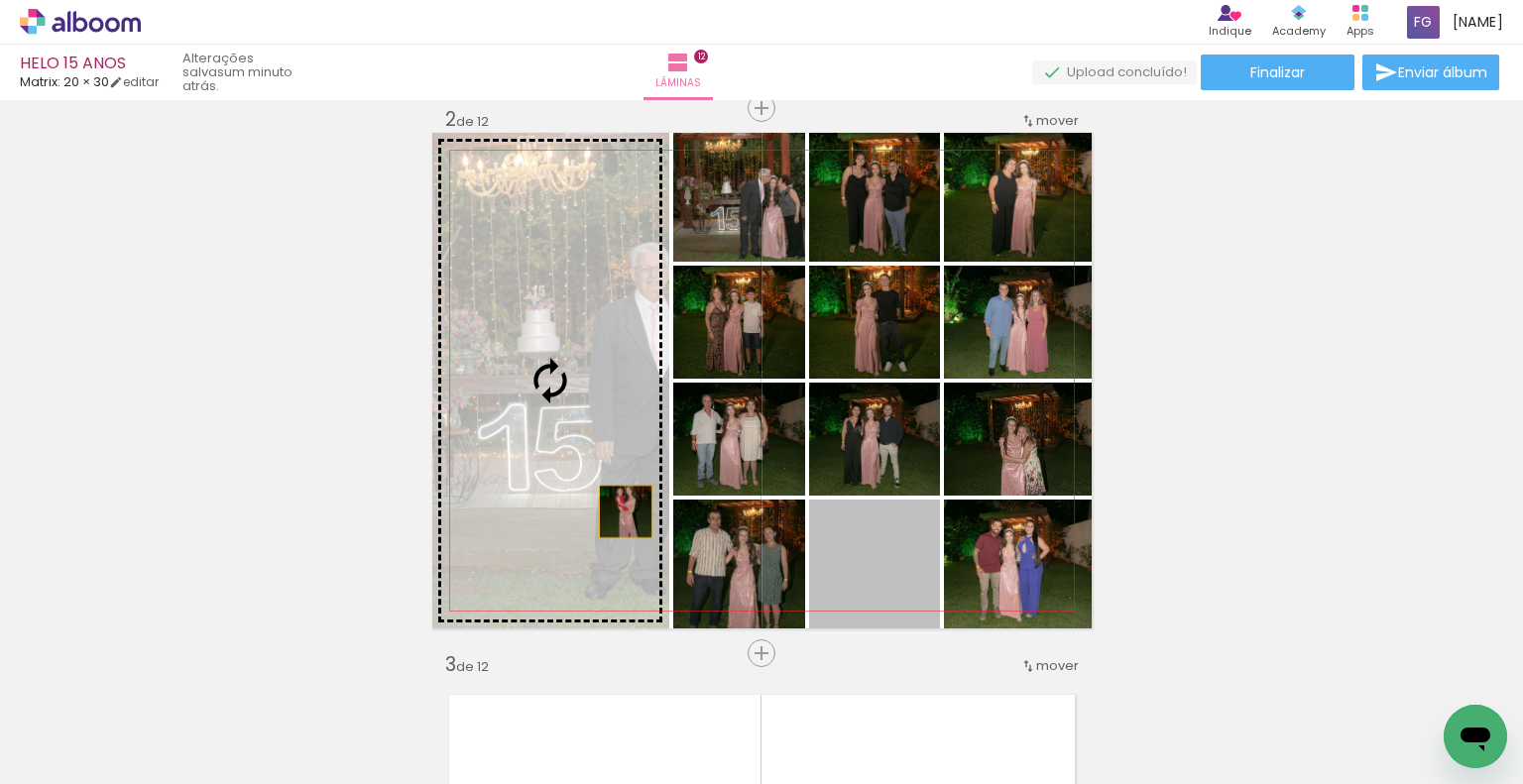 drag, startPoint x: 892, startPoint y: 578, endPoint x: 614, endPoint y: 510, distance: 286.19574 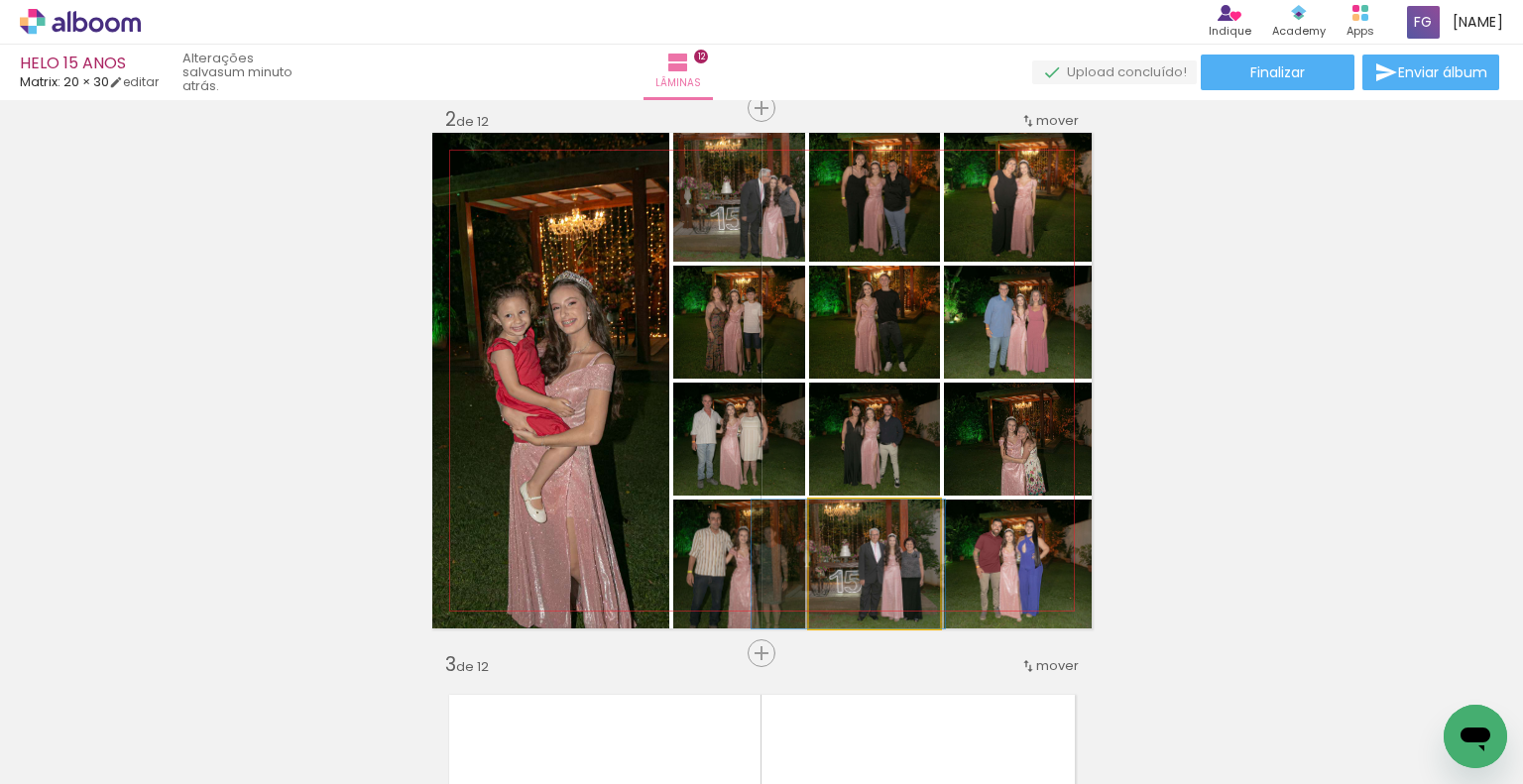 drag, startPoint x: 907, startPoint y: 589, endPoint x: 881, endPoint y: 593, distance: 26.305893 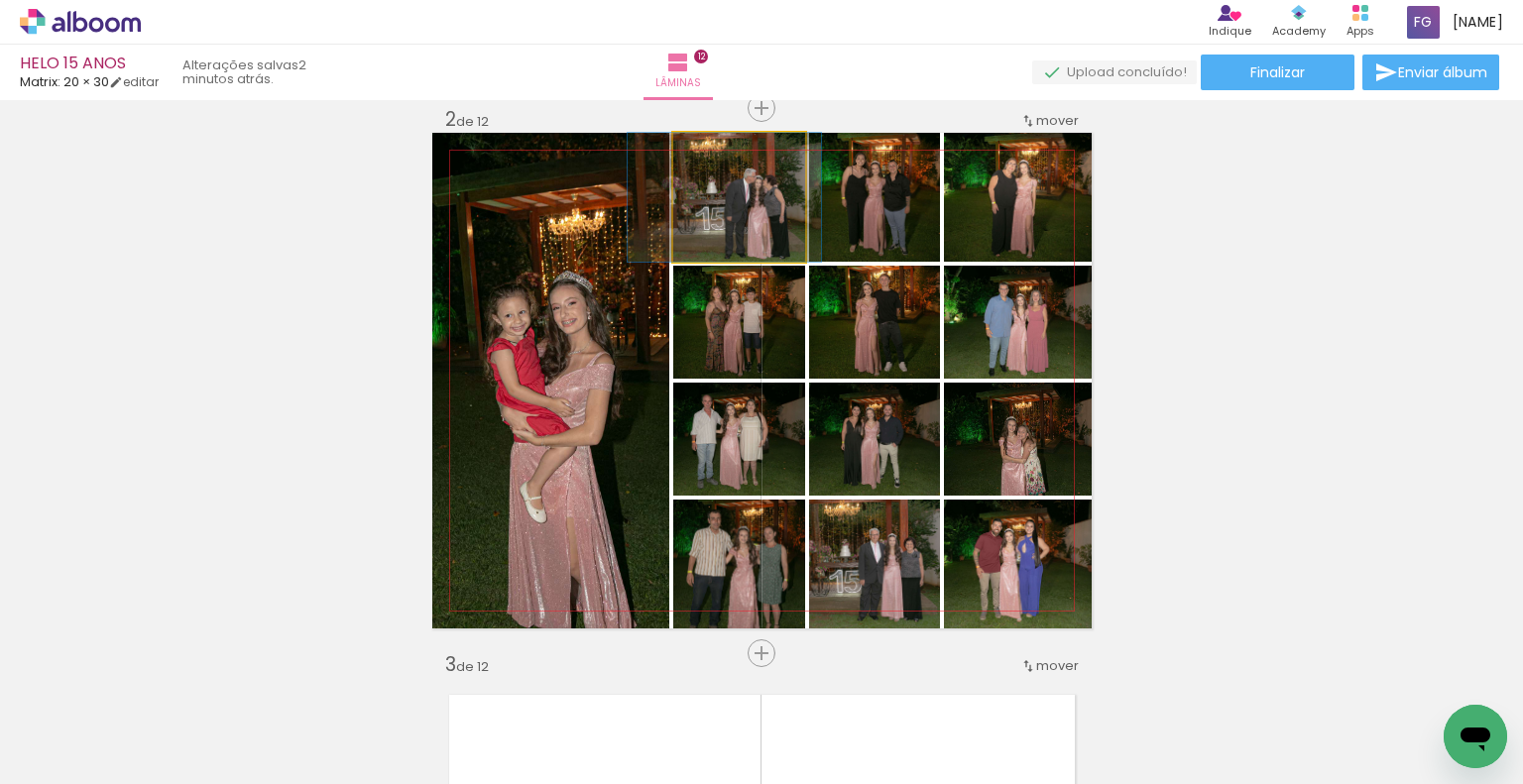 drag, startPoint x: 703, startPoint y: 245, endPoint x: 688, endPoint y: 241, distance: 15.524175 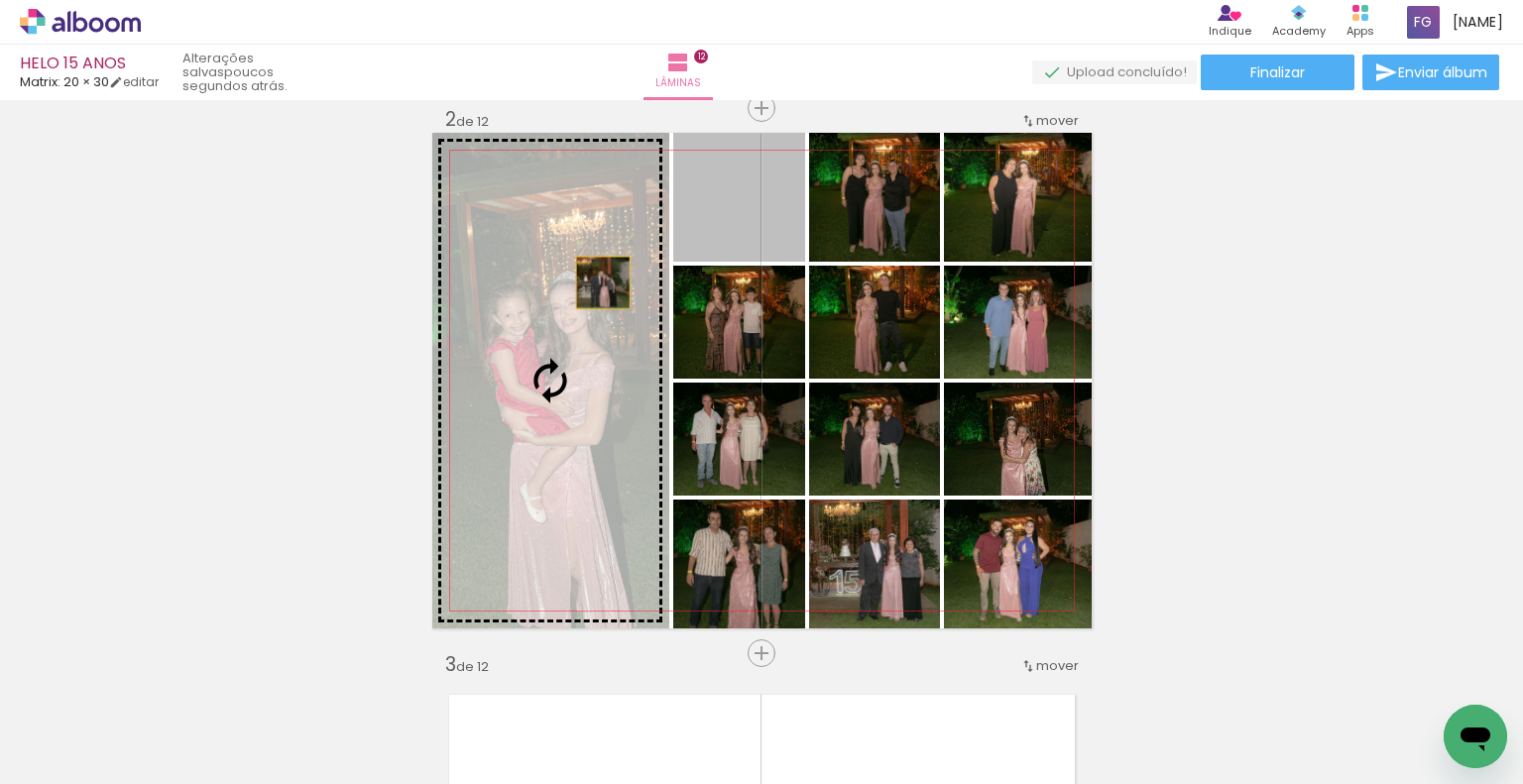 drag, startPoint x: 756, startPoint y: 222, endPoint x: 595, endPoint y: 282, distance: 171.81676 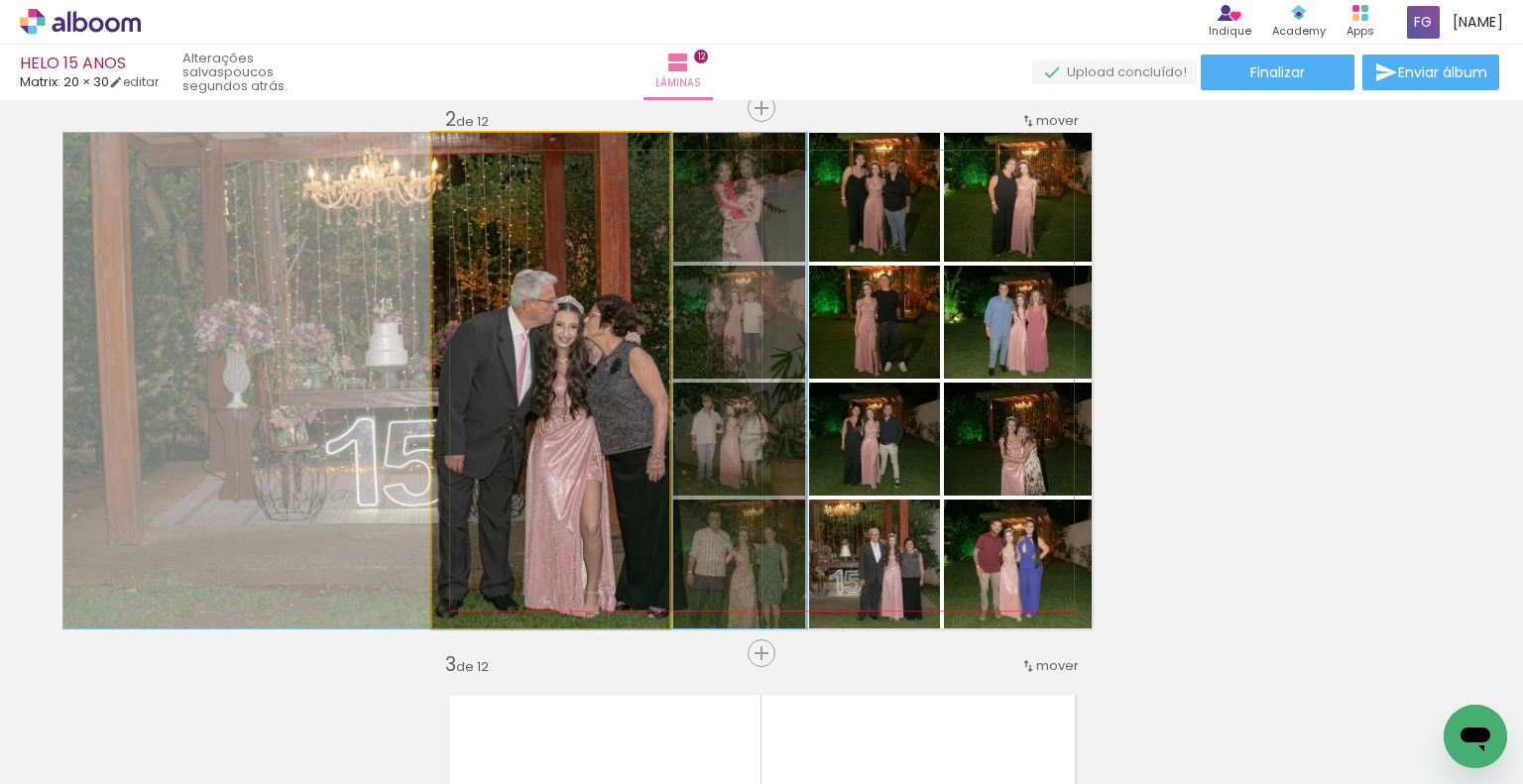 drag, startPoint x: 583, startPoint y: 323, endPoint x: 468, endPoint y: 338, distance: 115.974135 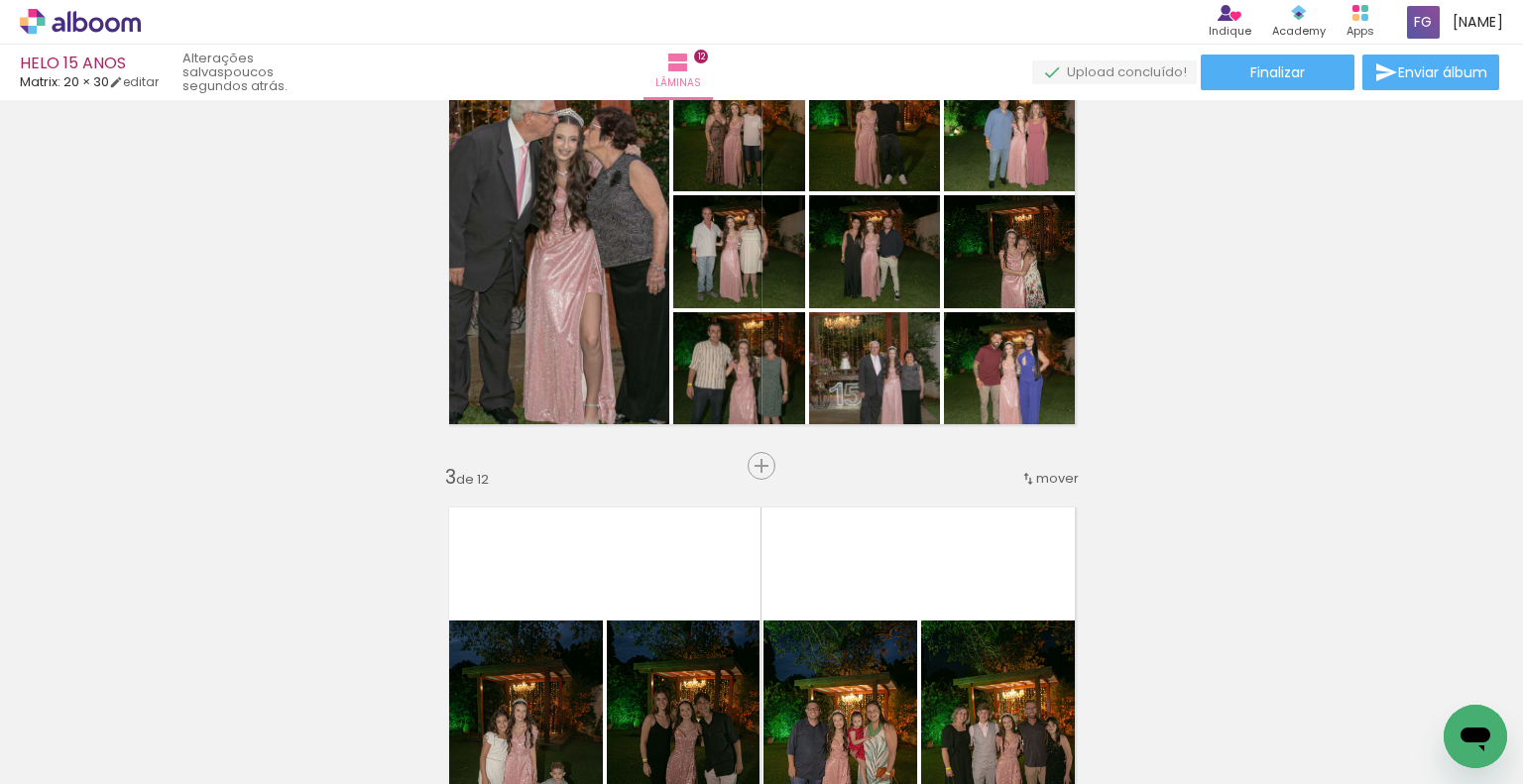 scroll, scrollTop: 768, scrollLeft: 0, axis: vertical 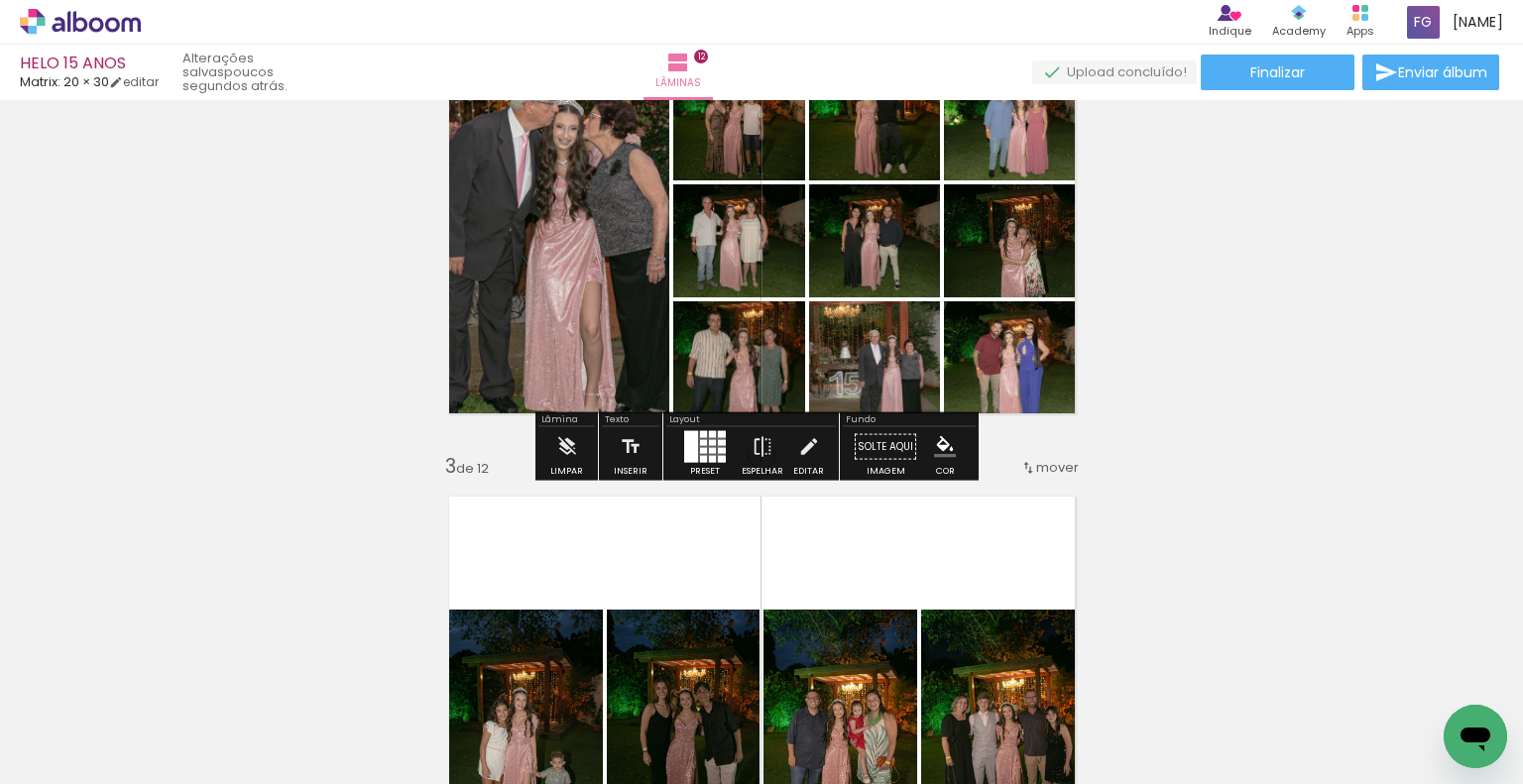 click at bounding box center [691, 447] 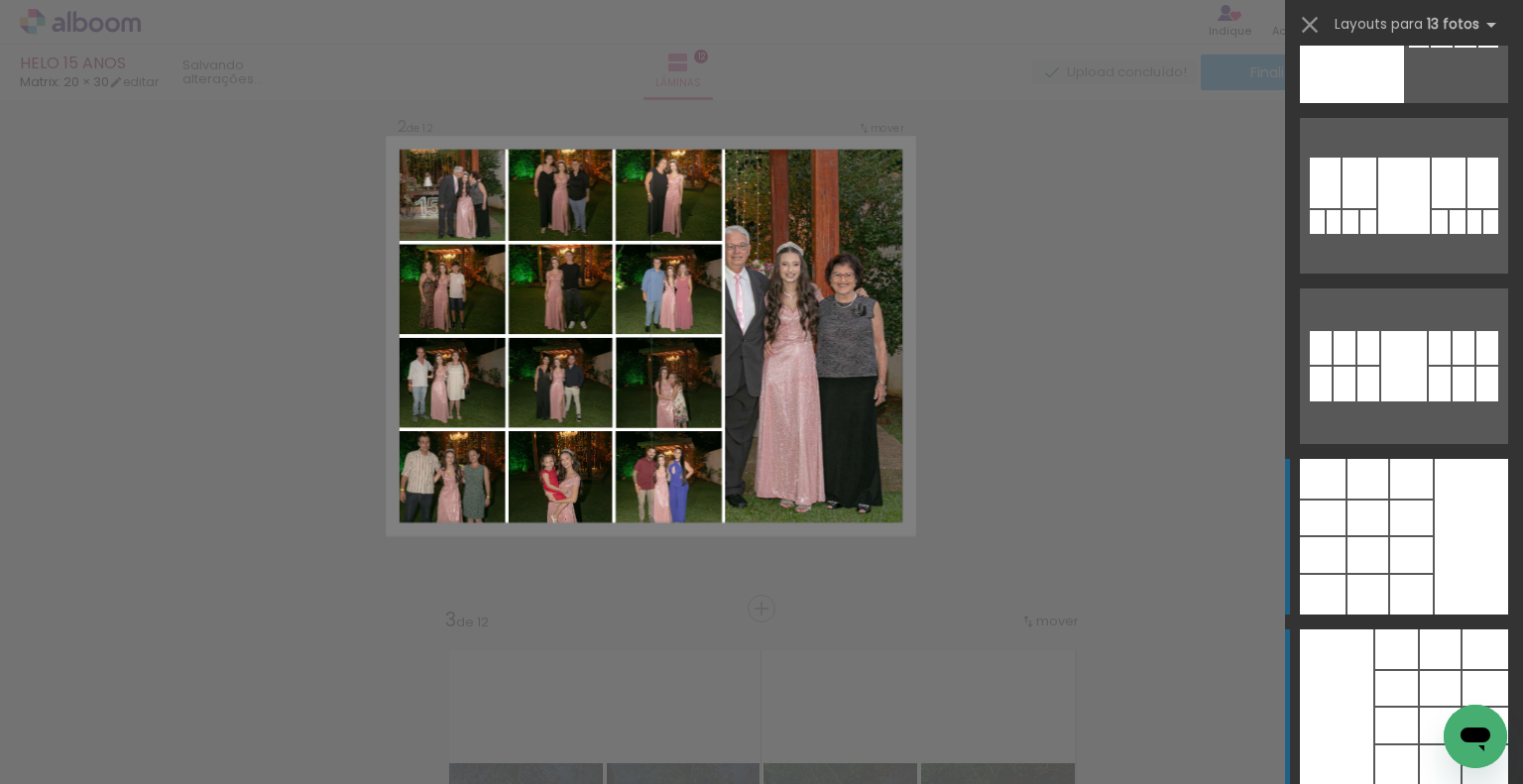 scroll, scrollTop: 570, scrollLeft: 0, axis: vertical 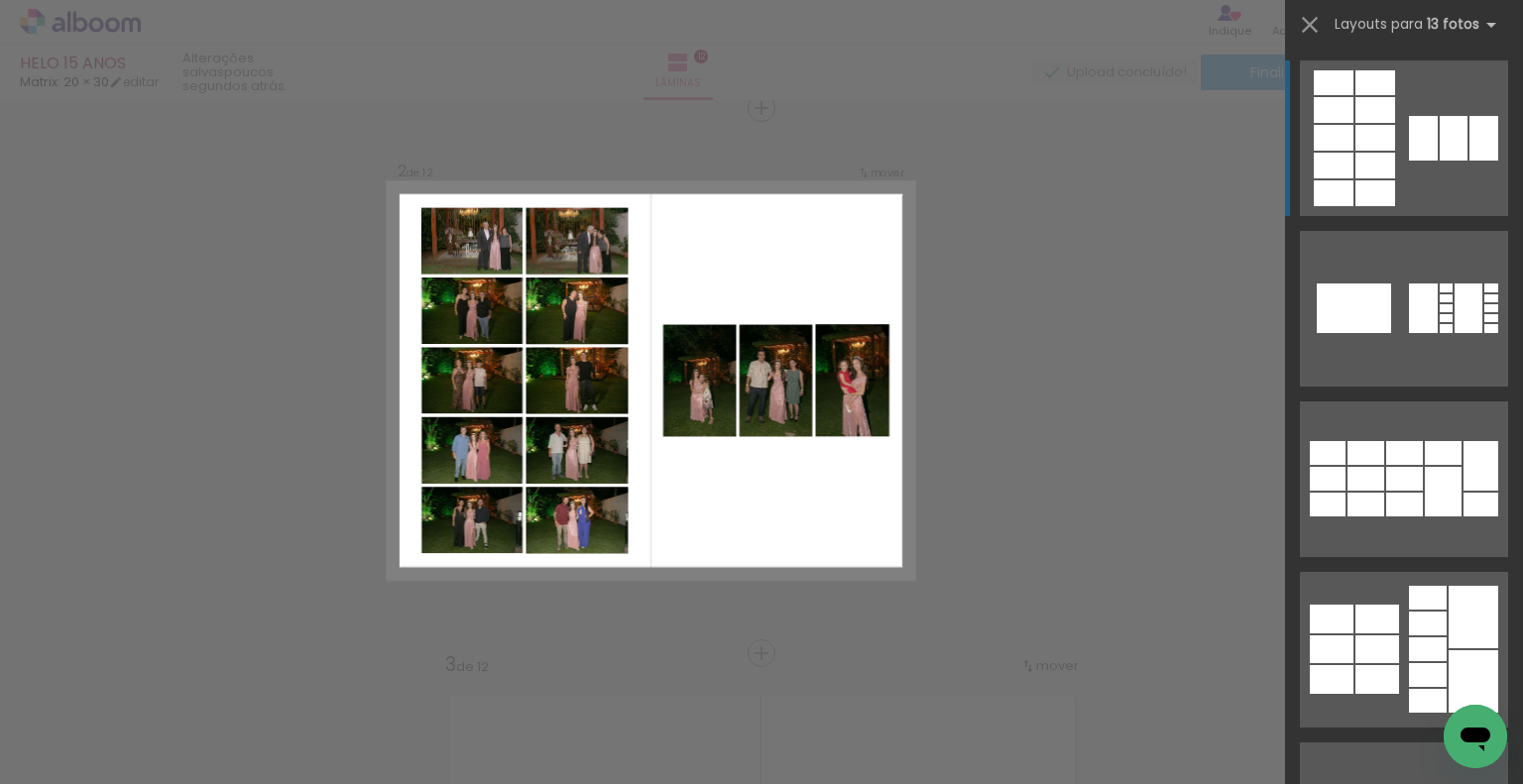 click at bounding box center (1404, 308) 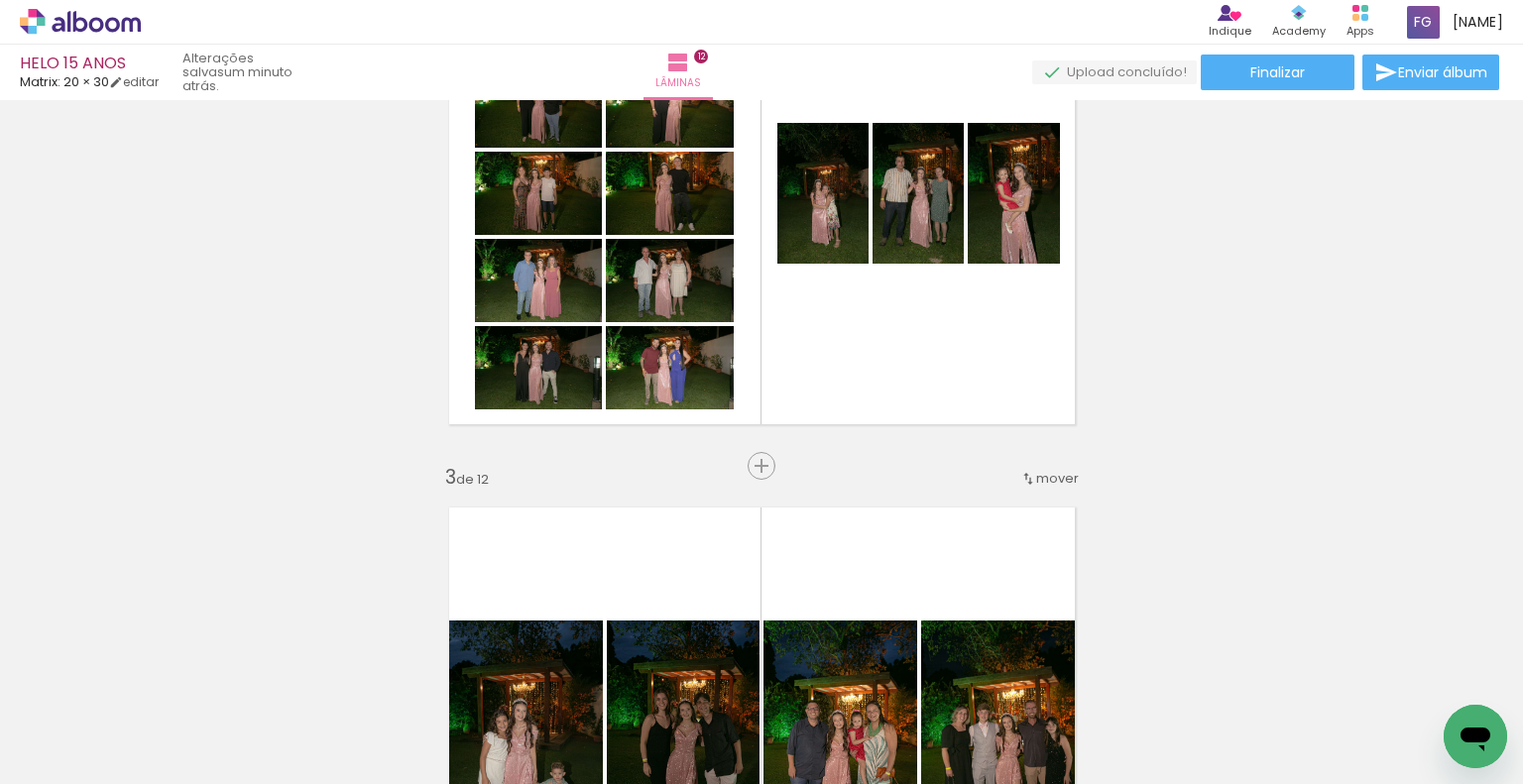 scroll, scrollTop: 768, scrollLeft: 0, axis: vertical 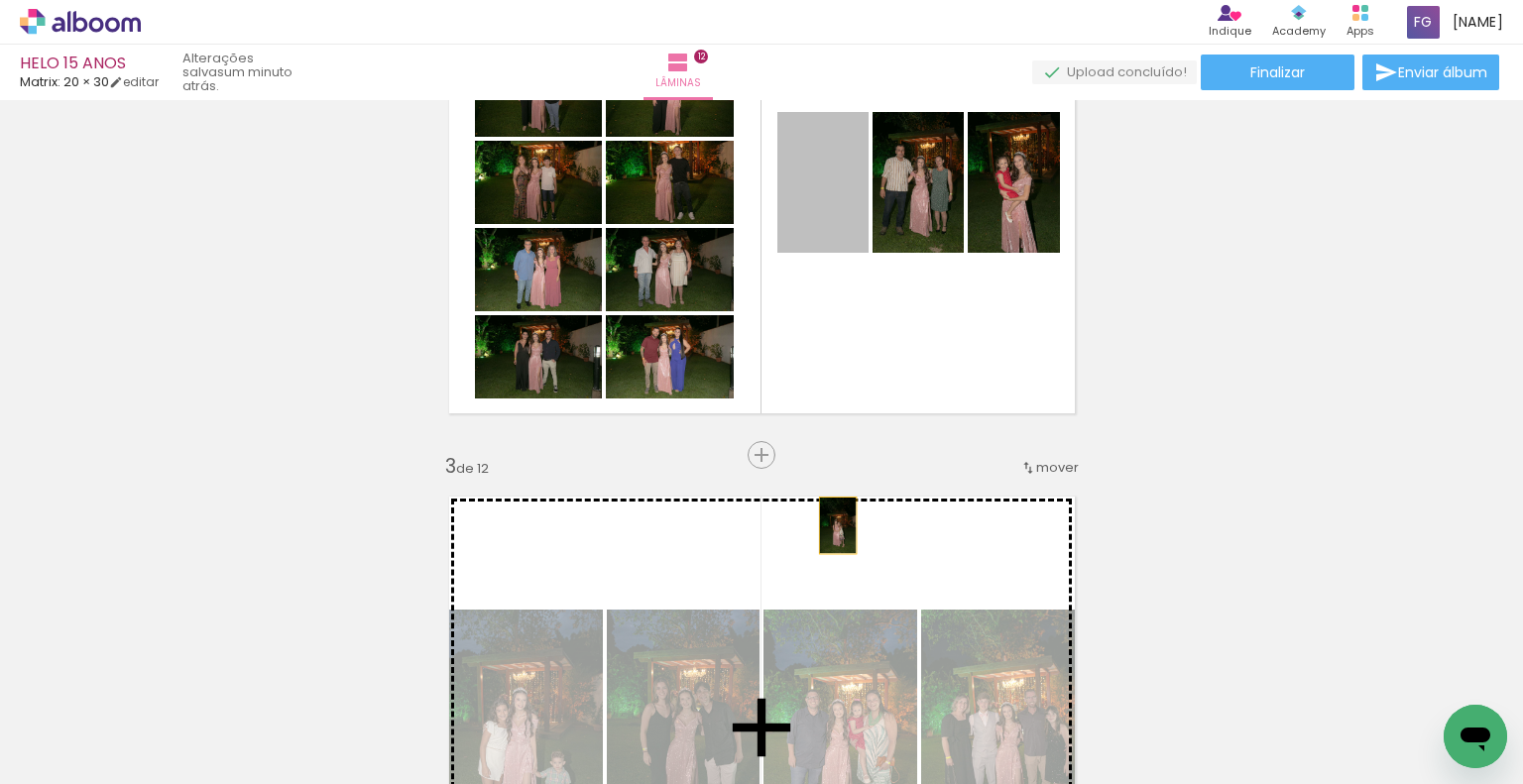 drag, startPoint x: 840, startPoint y: 221, endPoint x: 890, endPoint y: 316, distance: 107.354553 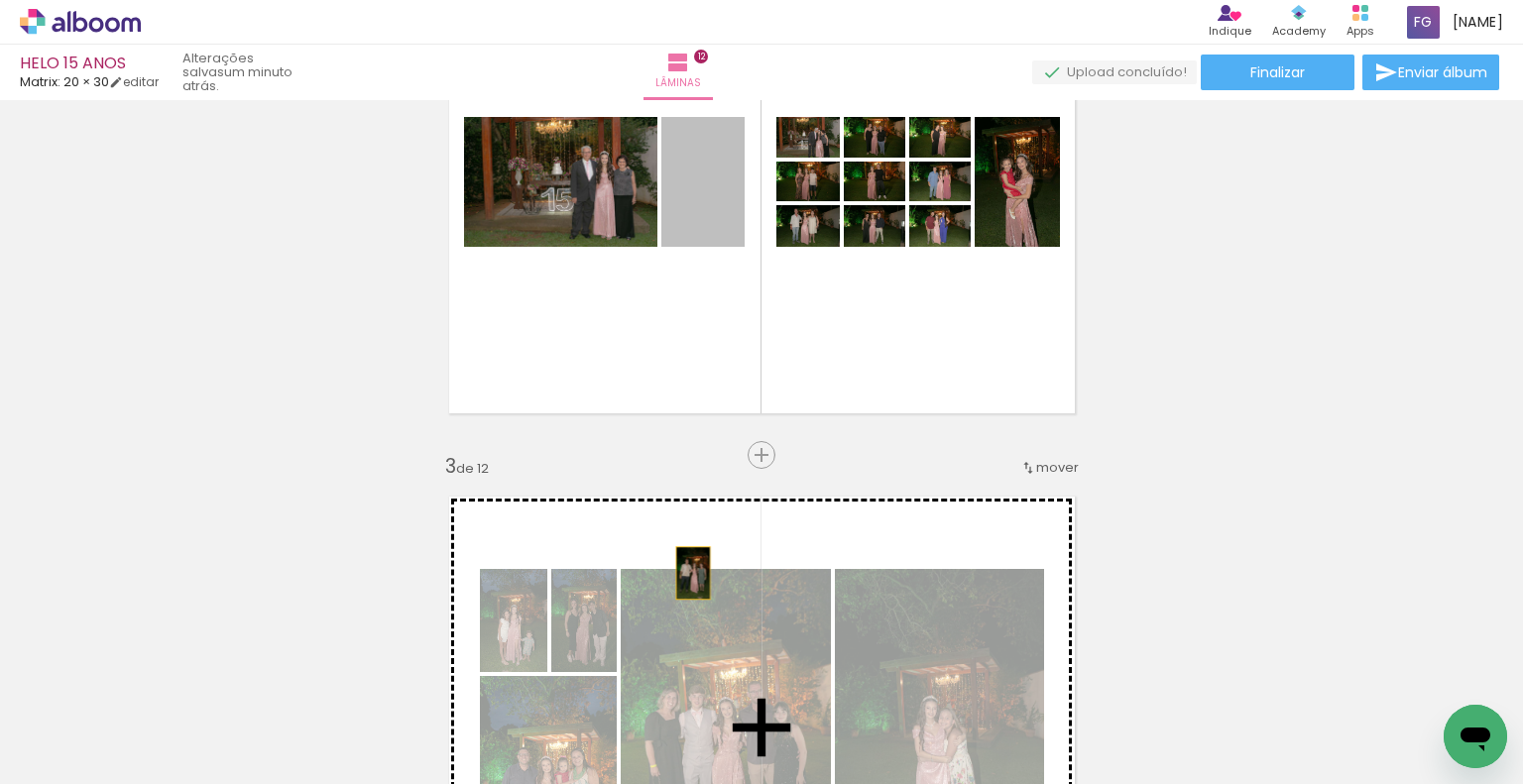 drag, startPoint x: 685, startPoint y: 212, endPoint x: 685, endPoint y: 573, distance: 361 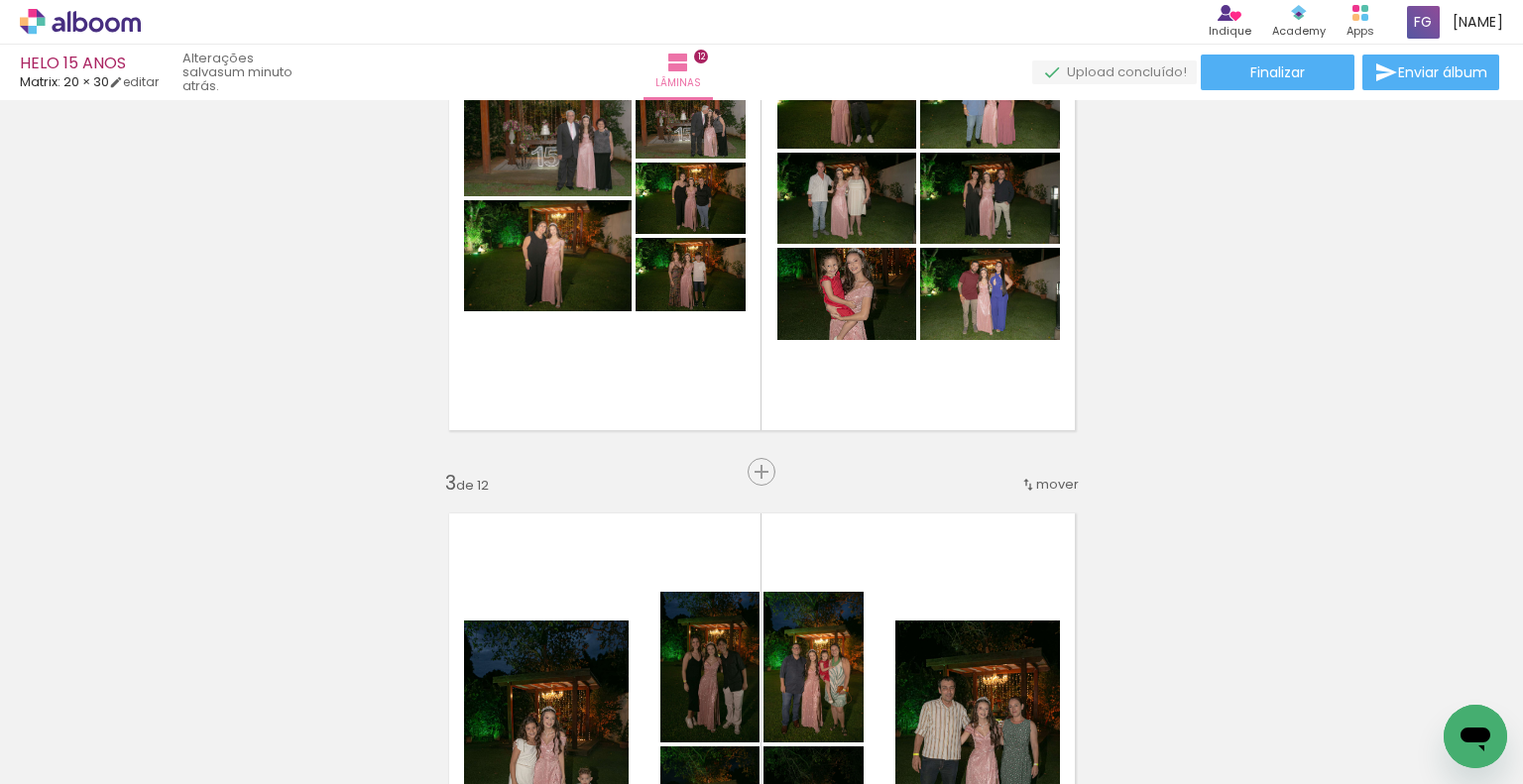 scroll, scrollTop: 768, scrollLeft: 0, axis: vertical 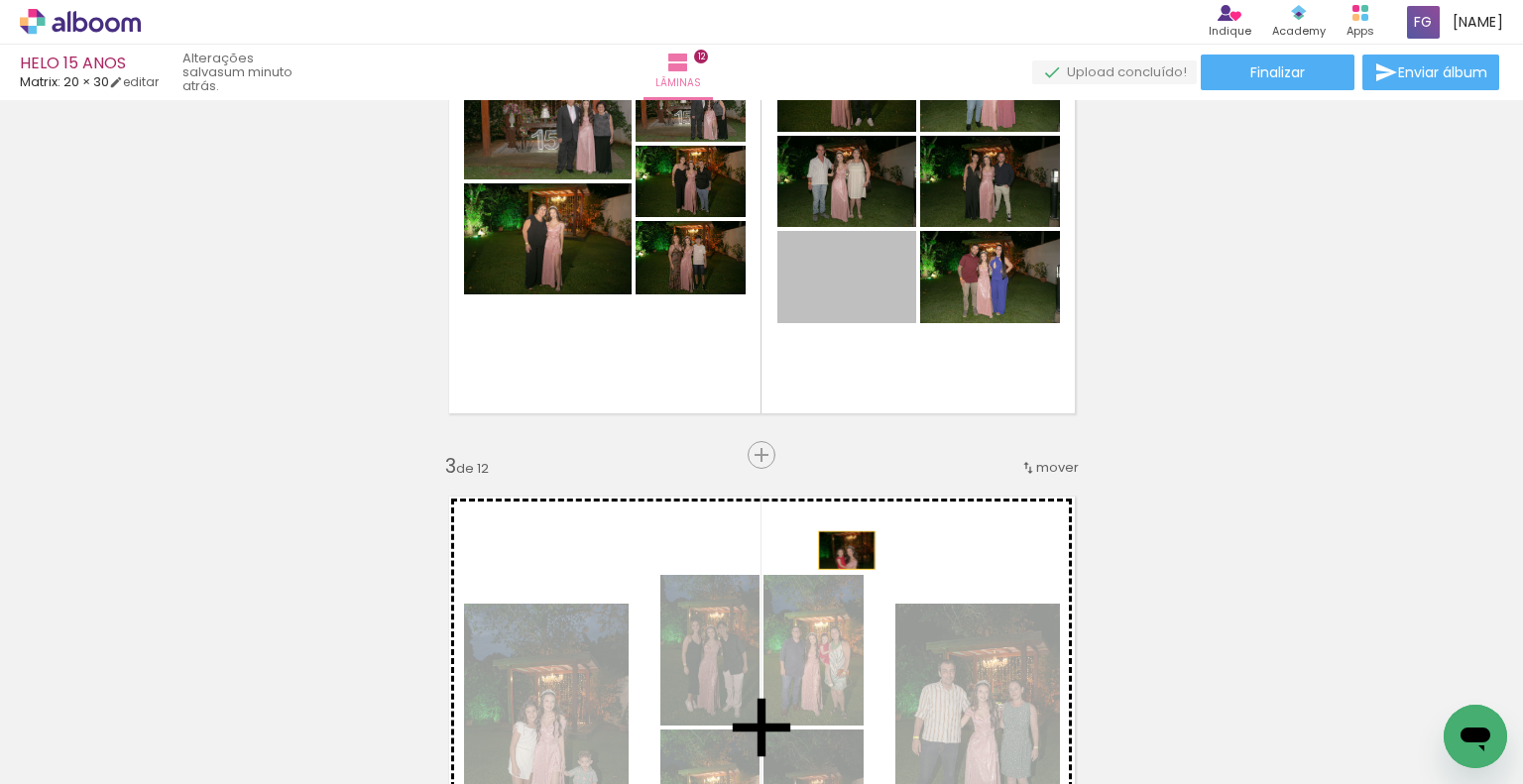 drag, startPoint x: 856, startPoint y: 293, endPoint x: 839, endPoint y: 550, distance: 257.5616 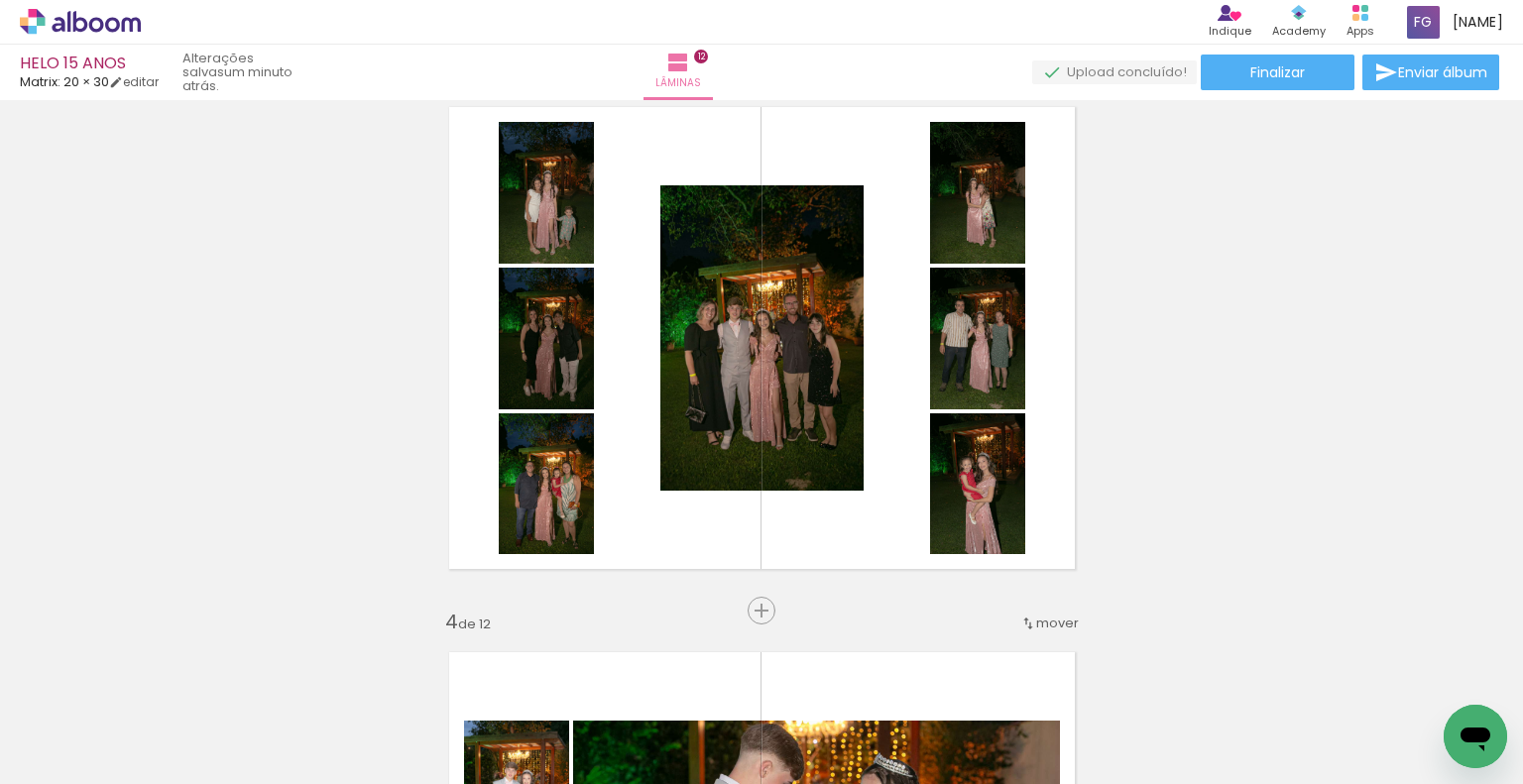 scroll, scrollTop: 1165, scrollLeft: 0, axis: vertical 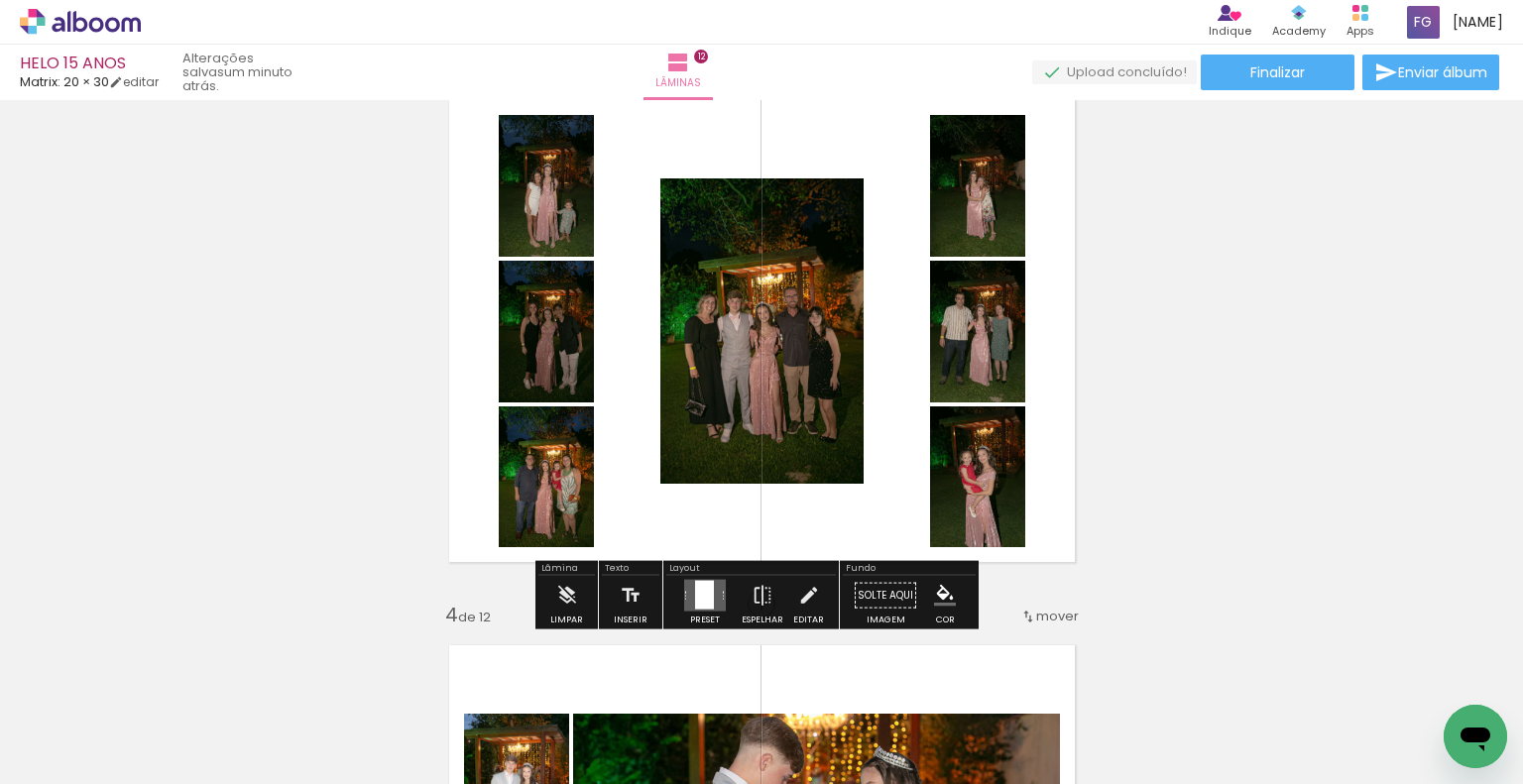 click at bounding box center [704, 595] 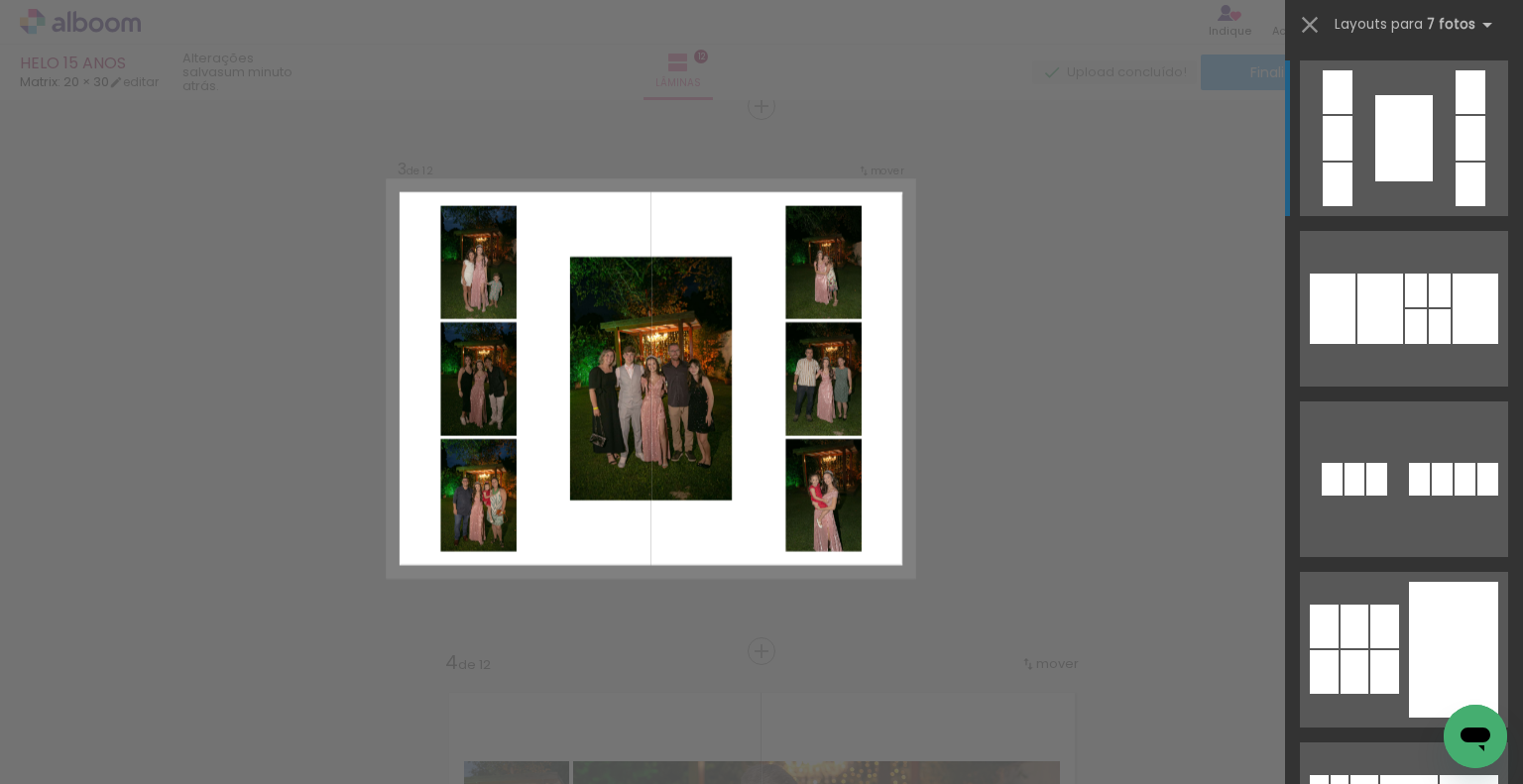 scroll, scrollTop: 1115, scrollLeft: 0, axis: vertical 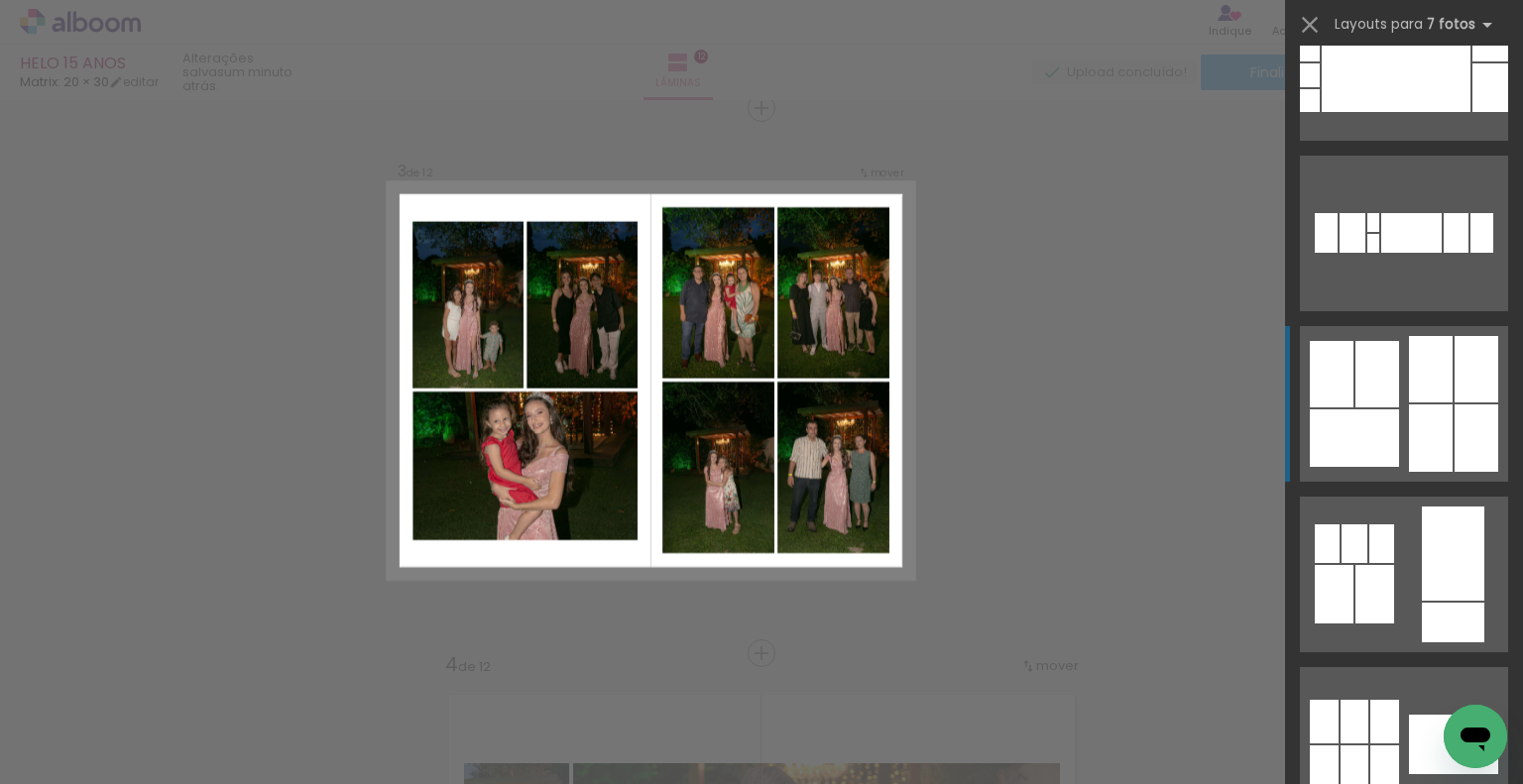 click at bounding box center [1359, -473] 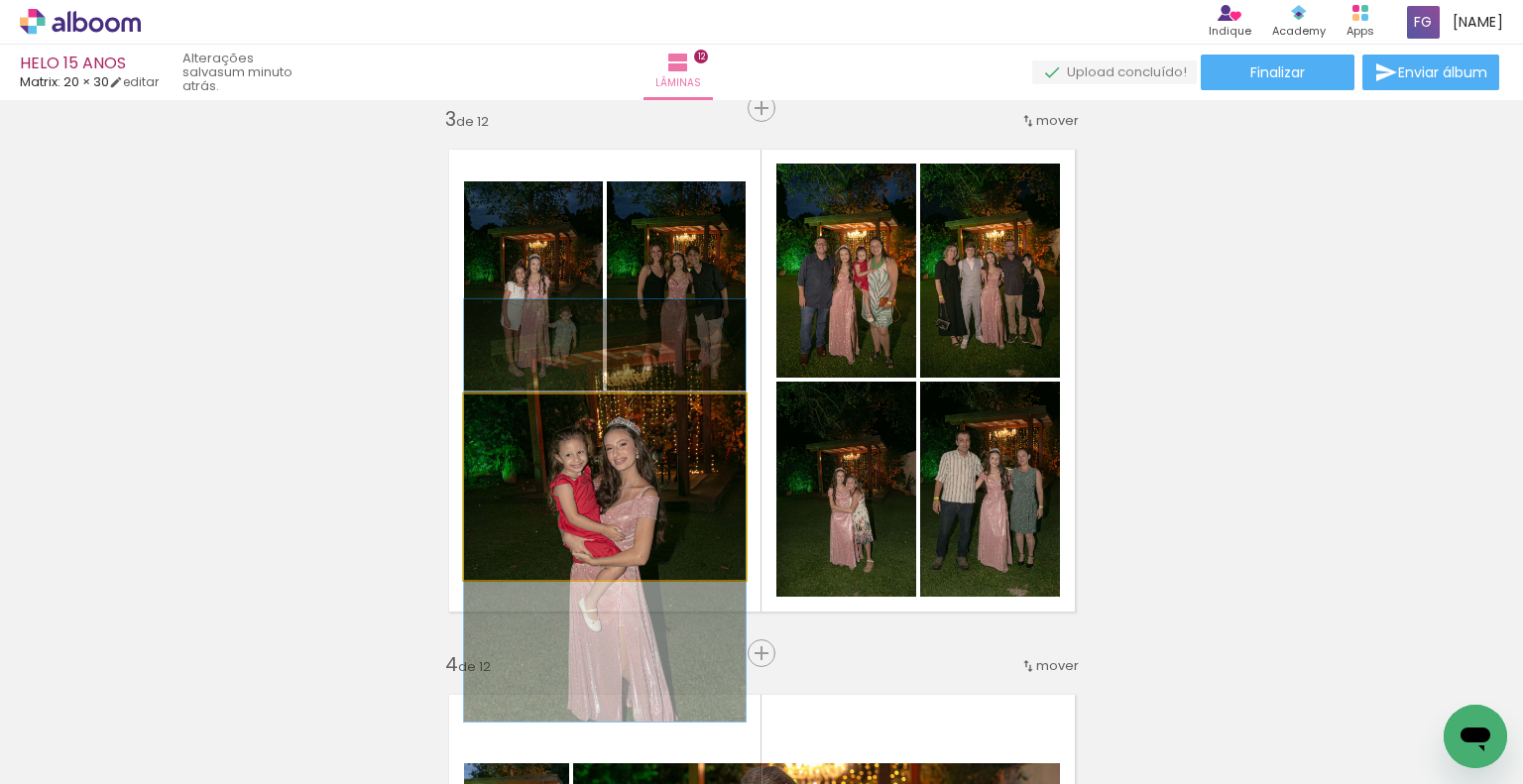 drag, startPoint x: 656, startPoint y: 530, endPoint x: 650, endPoint y: 554, distance: 24.738634 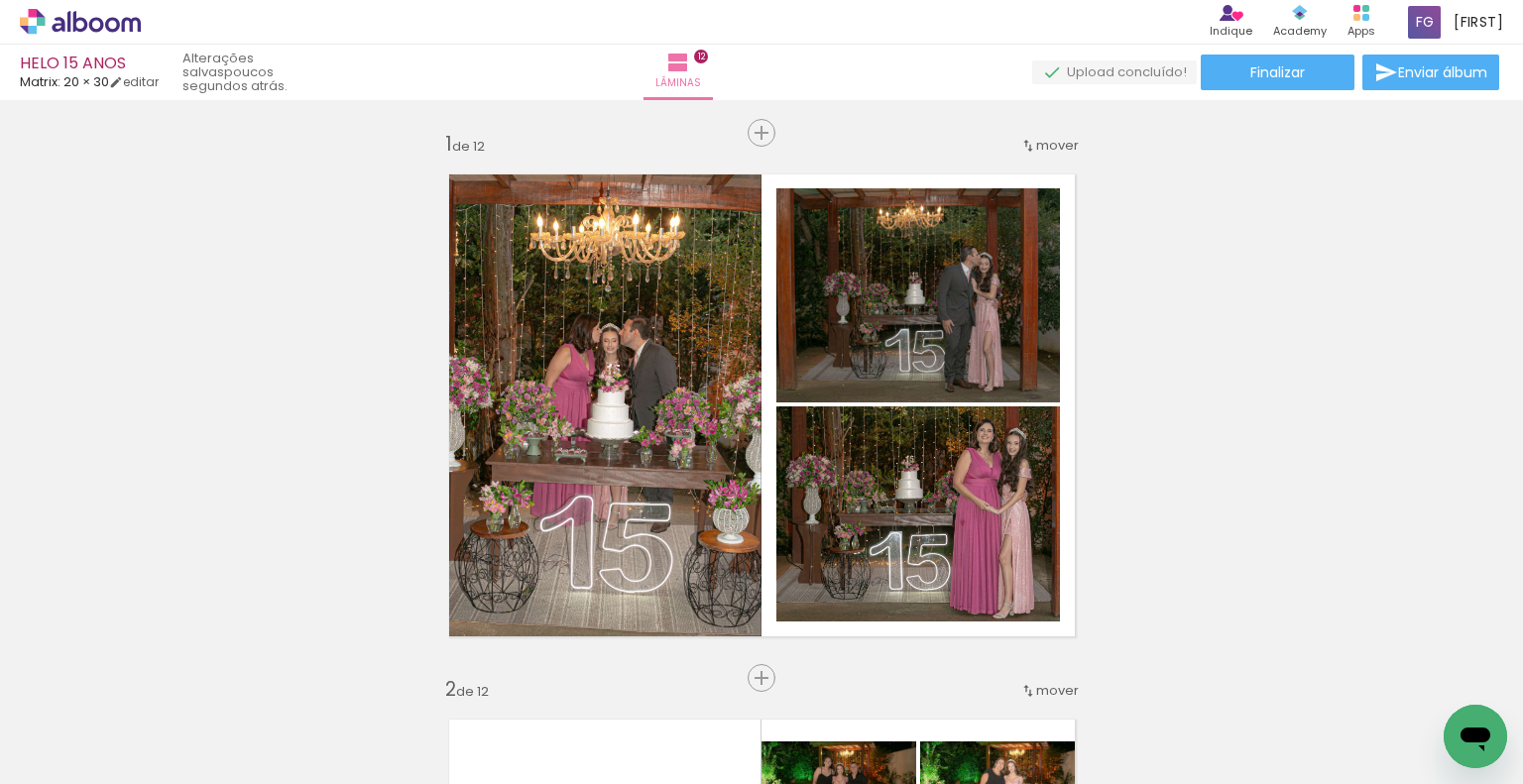 scroll, scrollTop: 0, scrollLeft: 0, axis: both 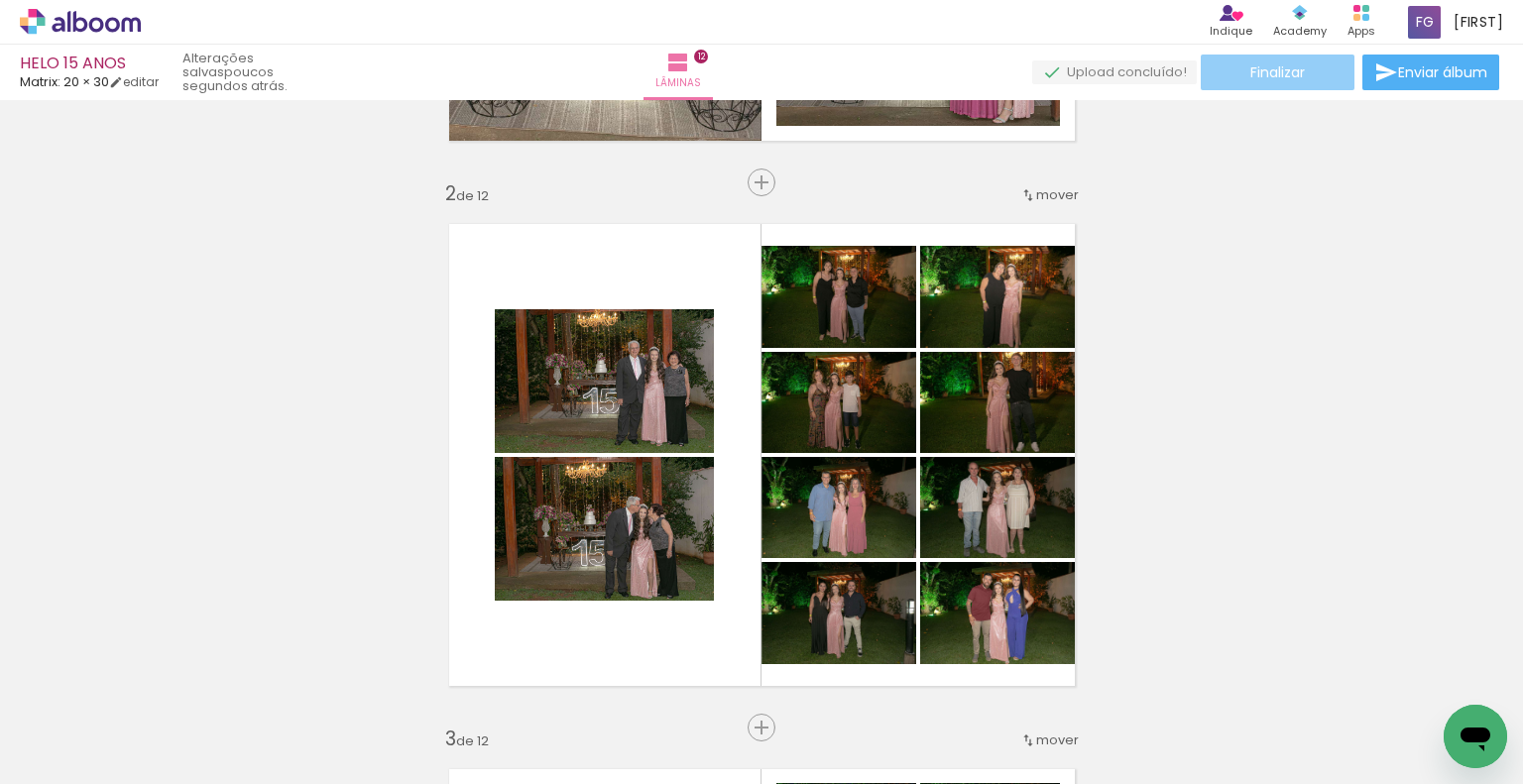 click on "Finalizar" 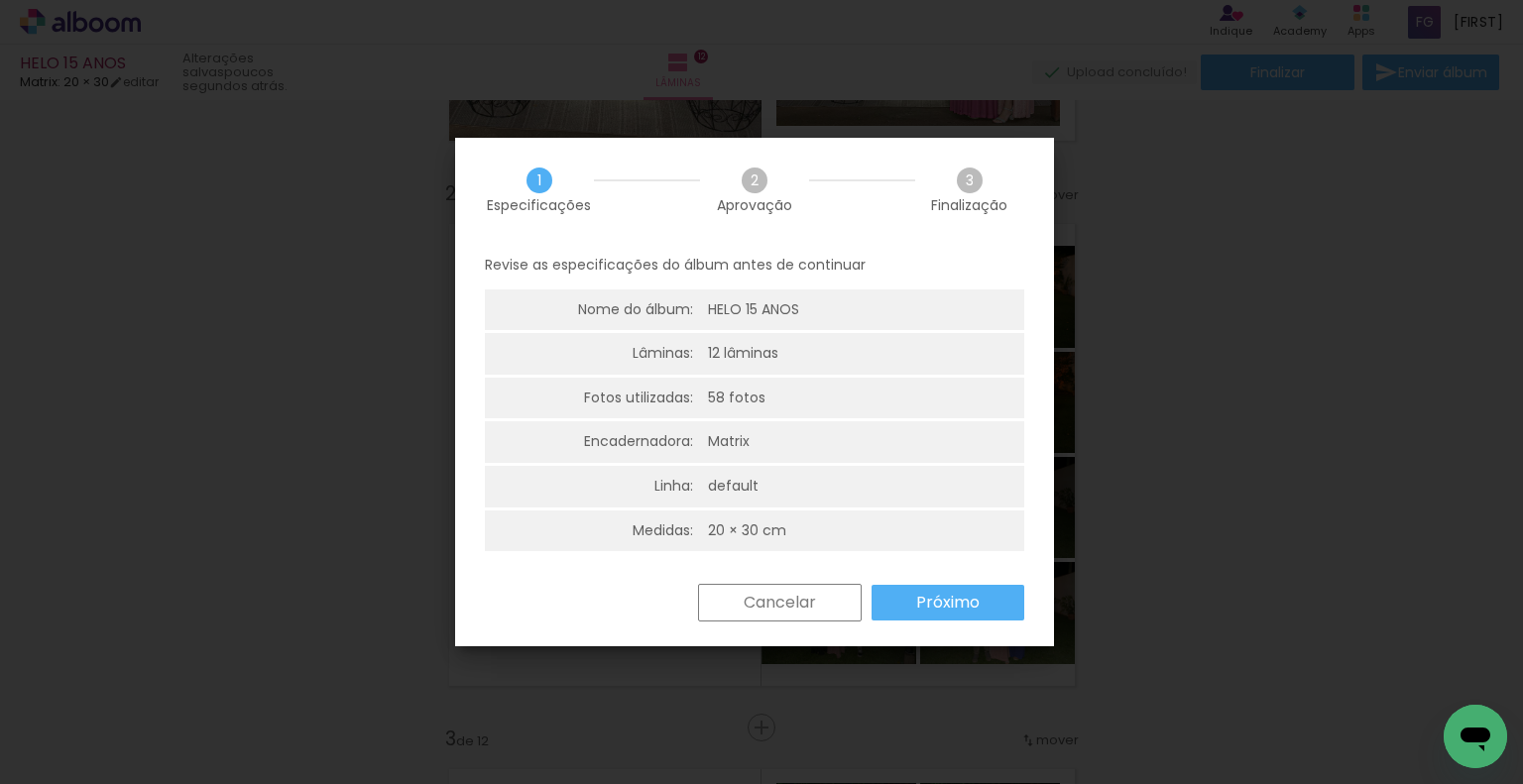 click on "Próximo" at bounding box center [0, 0] 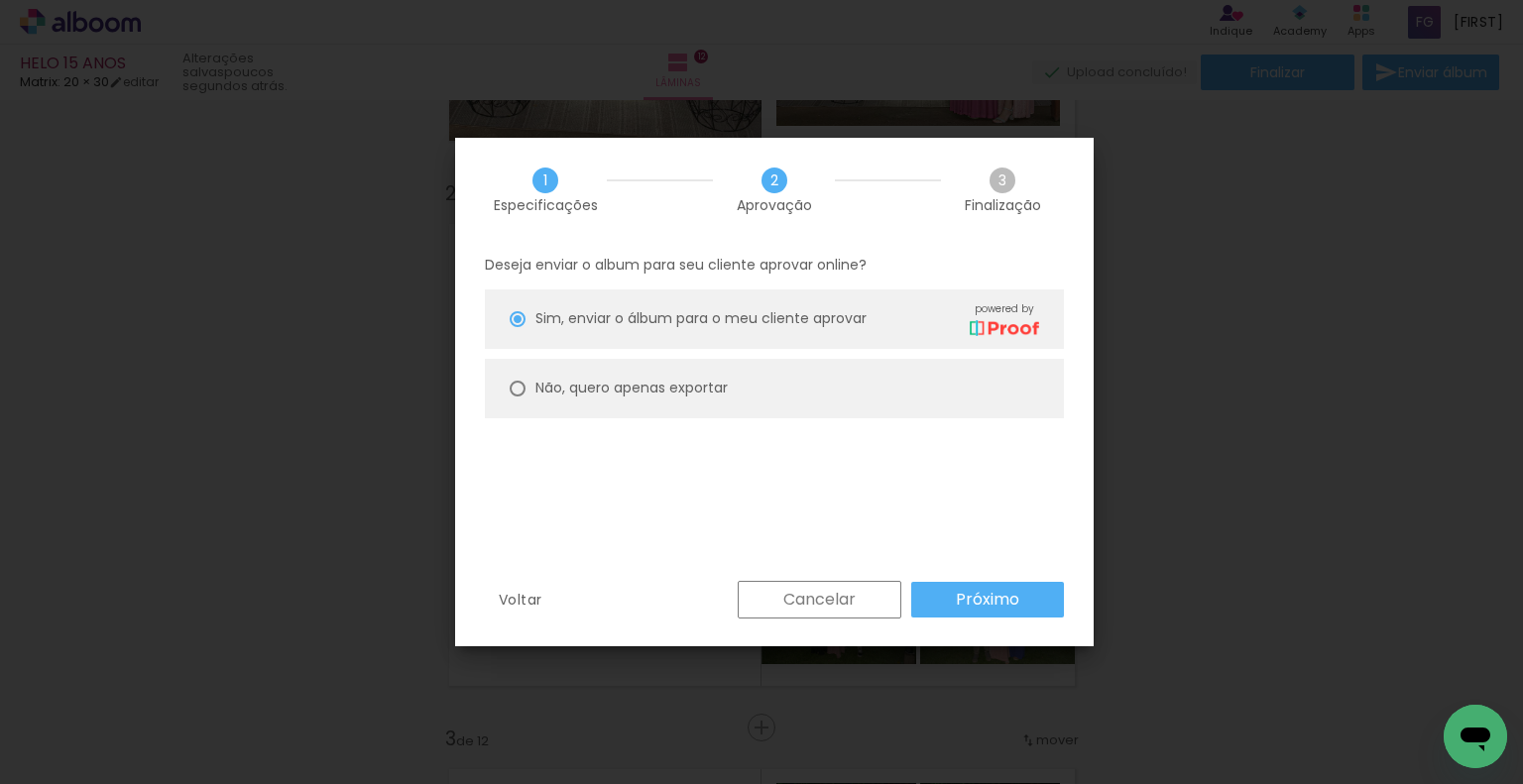 click on "Não, quero apenas exportar" at bounding box center [0, 0] 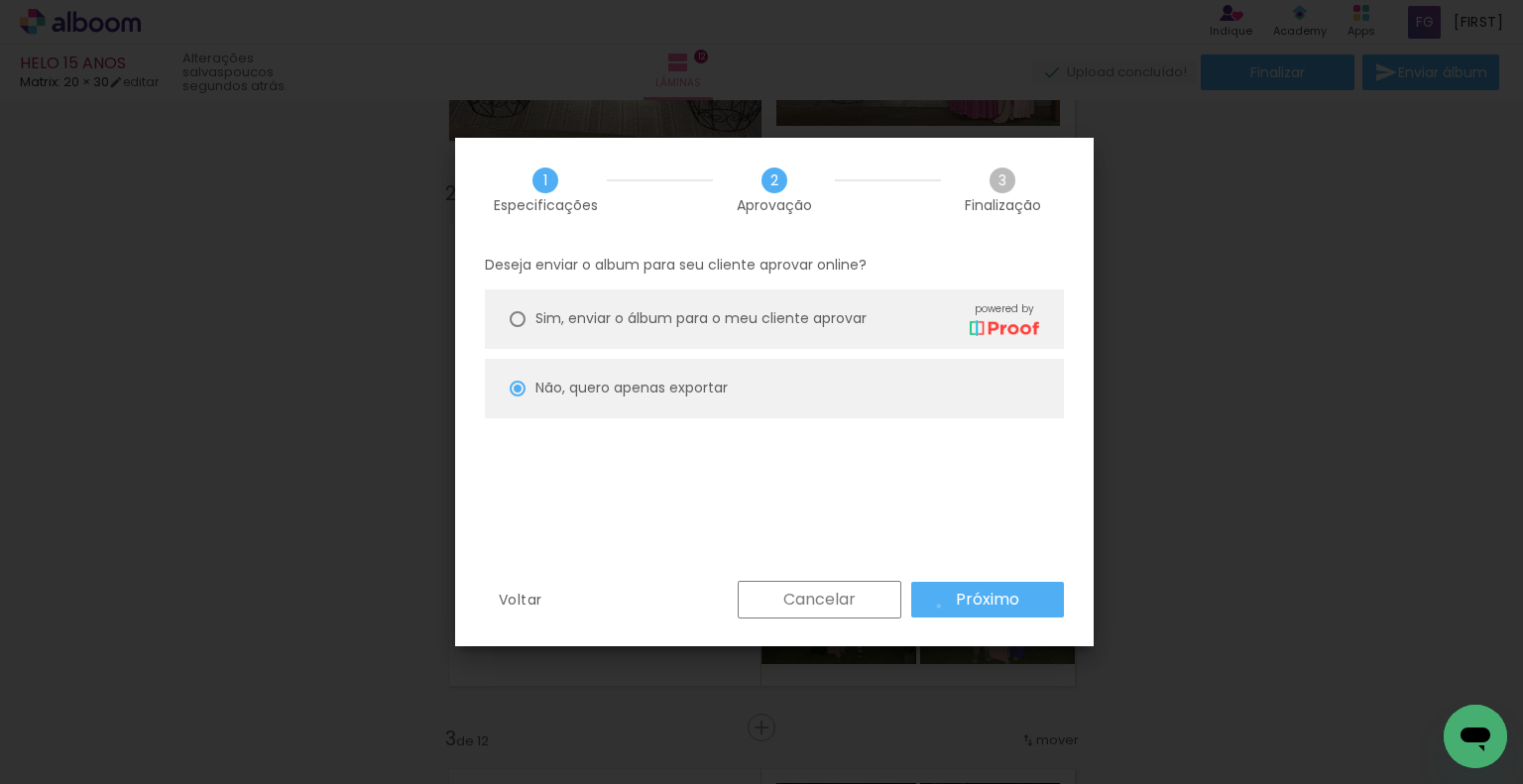 click on "Próximo" at bounding box center (988, 600) 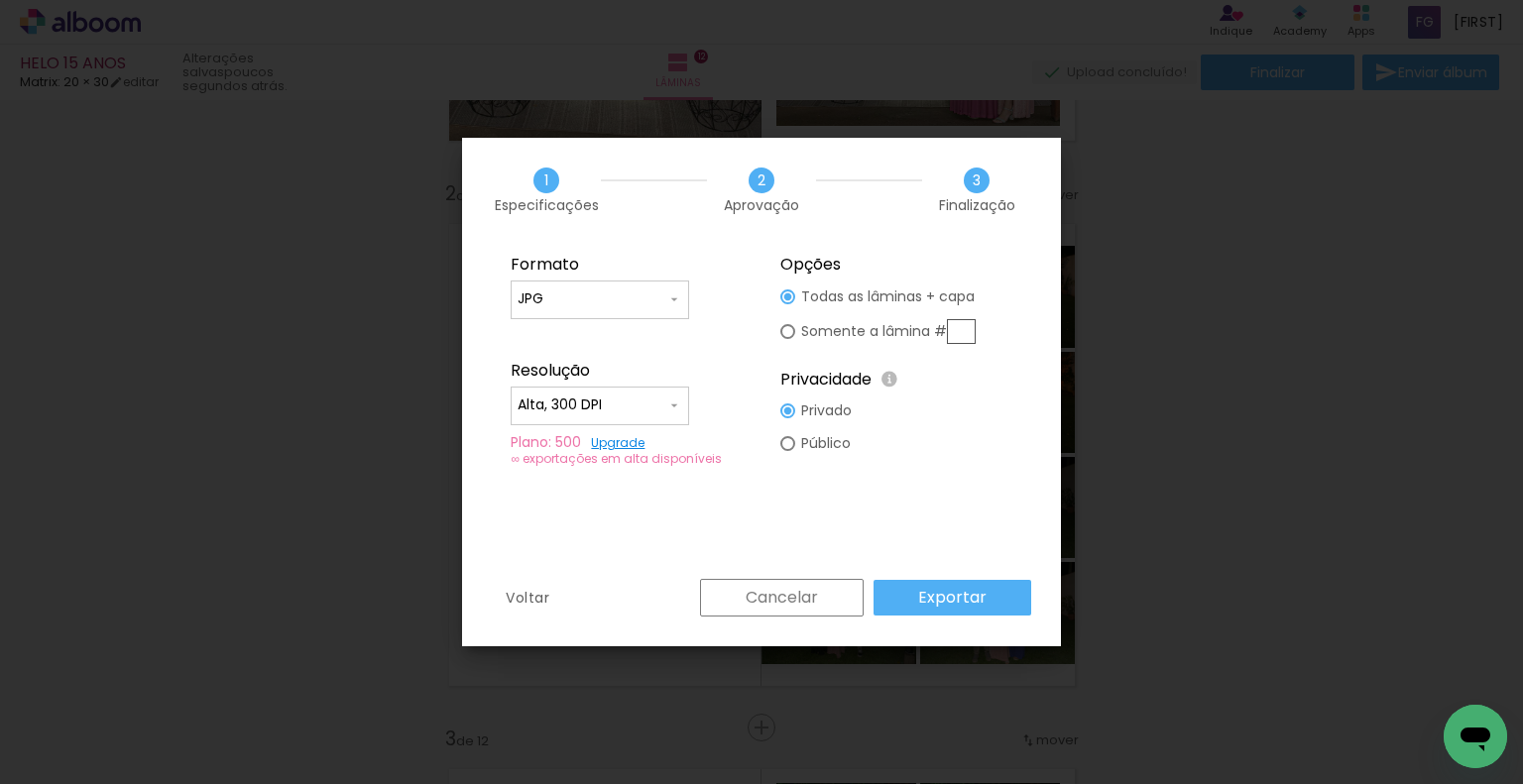 click at bounding box center [961, 331] 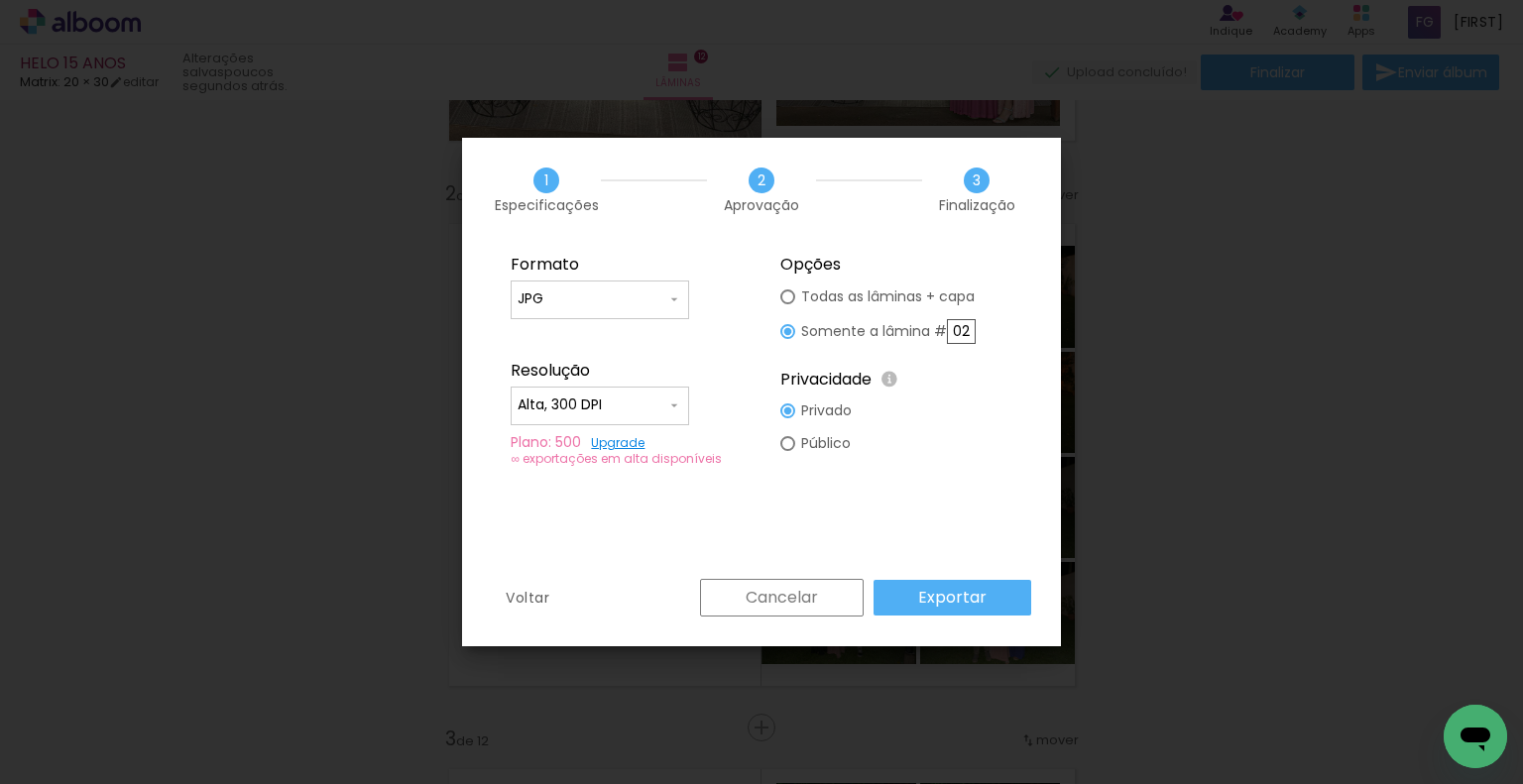 type on "02" 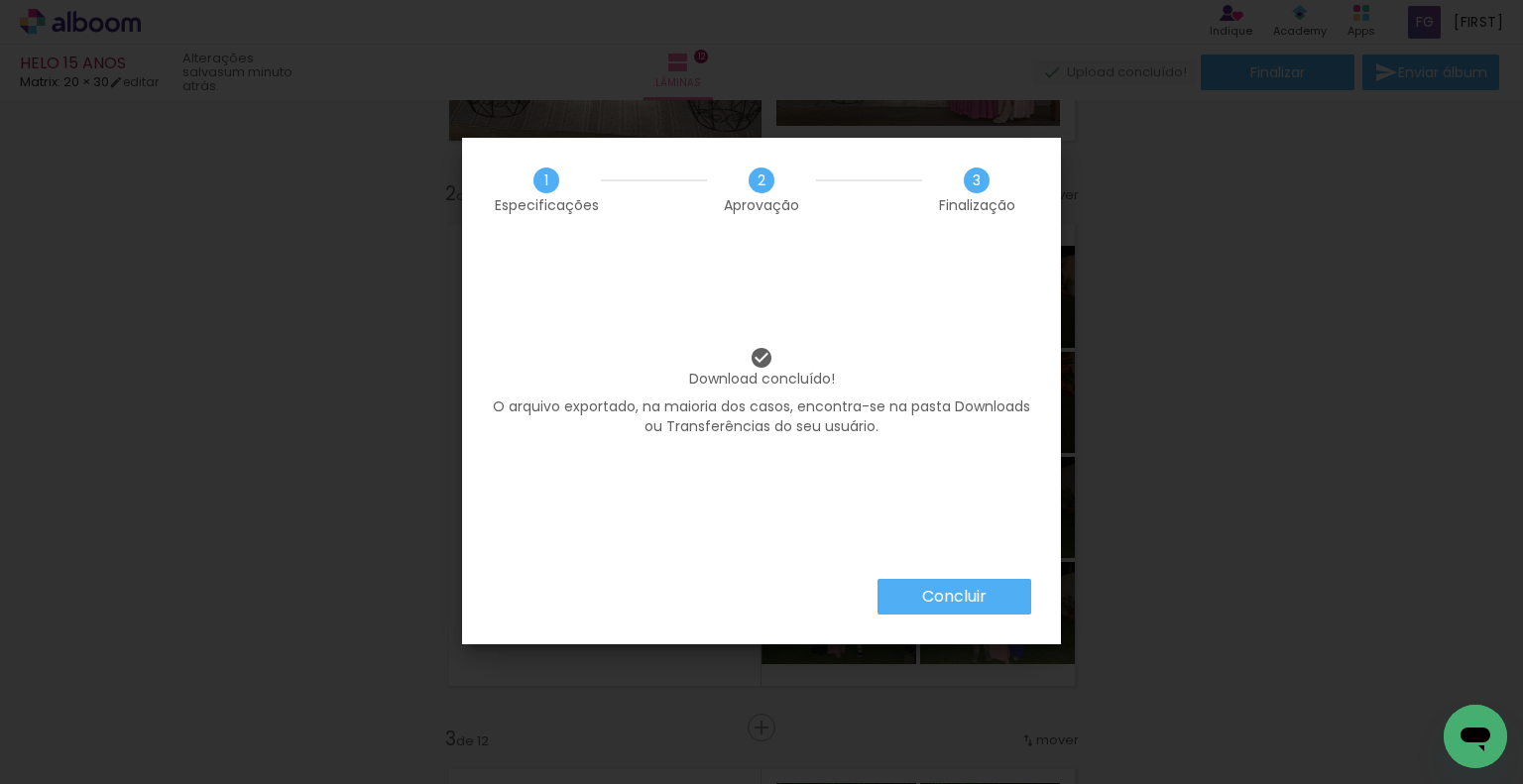 click on "Concluir" at bounding box center [0, 0] 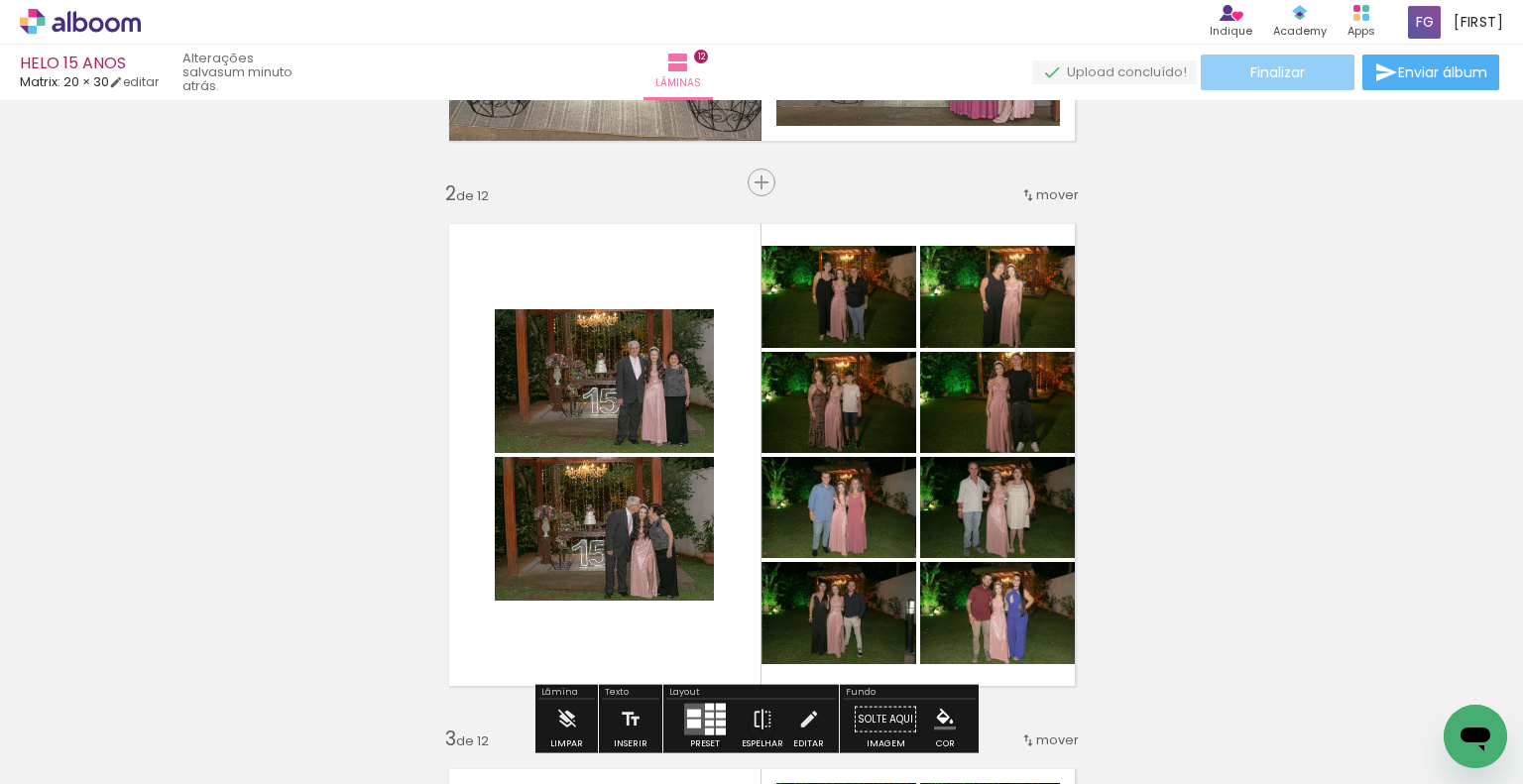 click on "Finalizar" 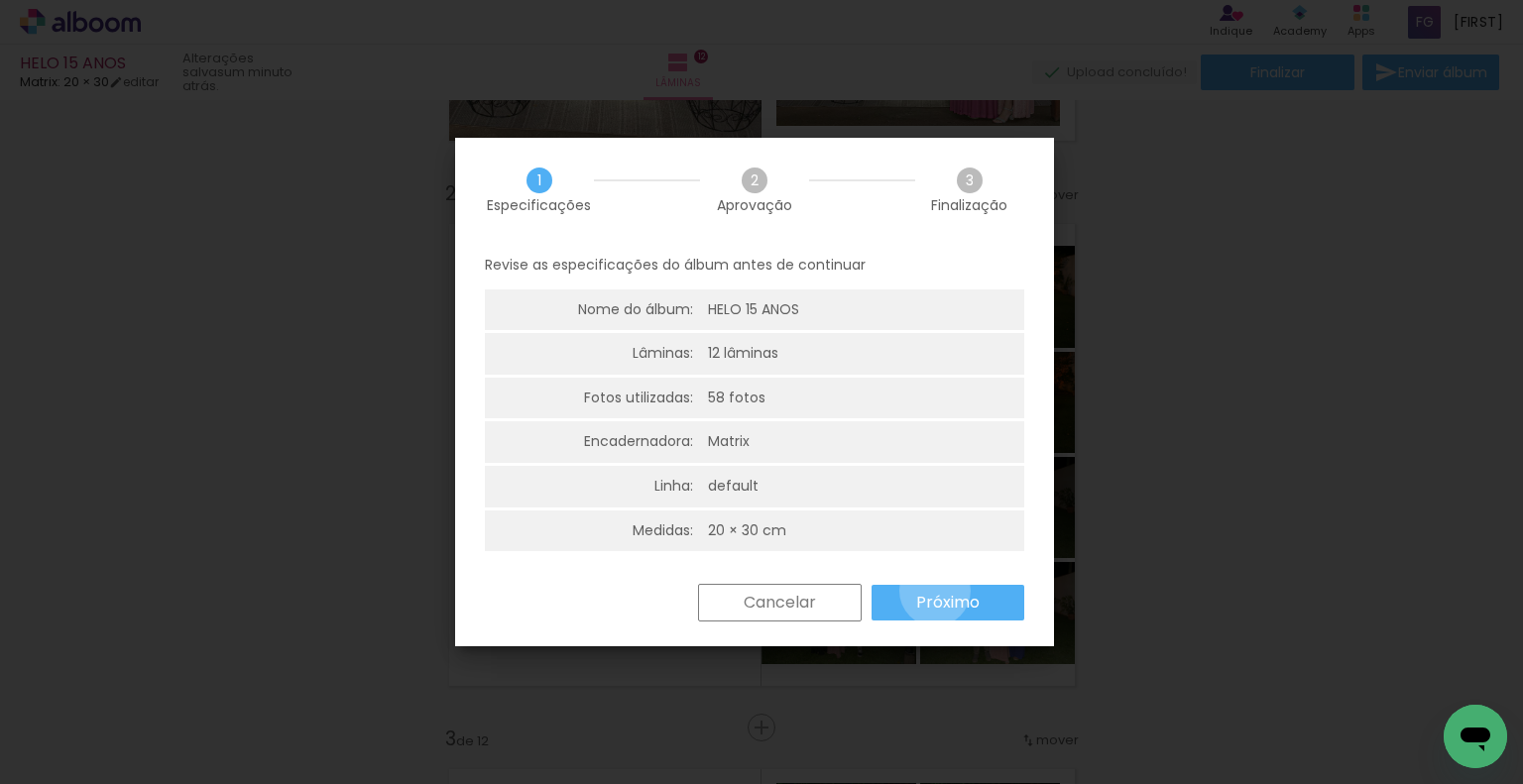 click on "Próximo" at bounding box center [0, 0] 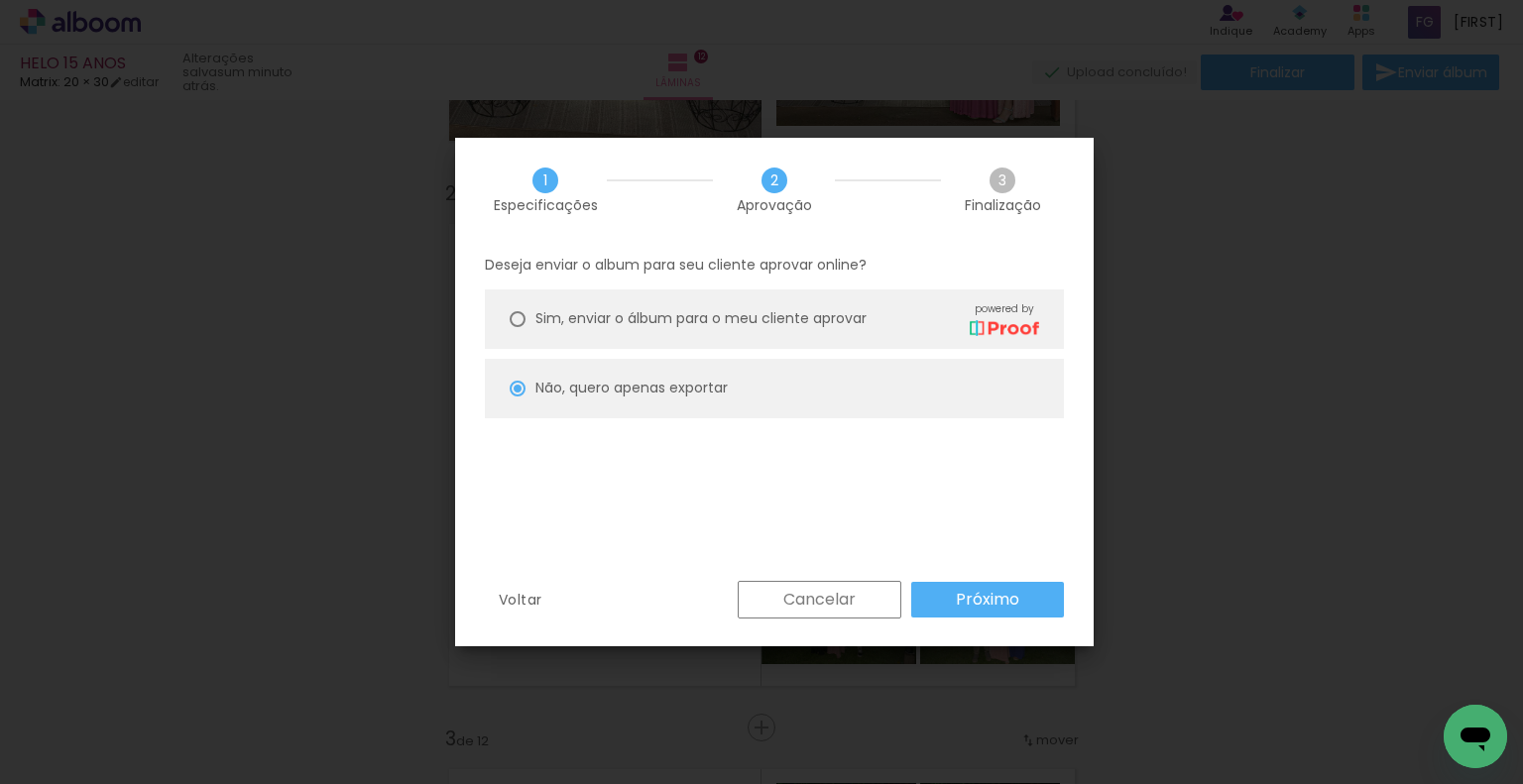 click on "Próximo" at bounding box center [988, 600] 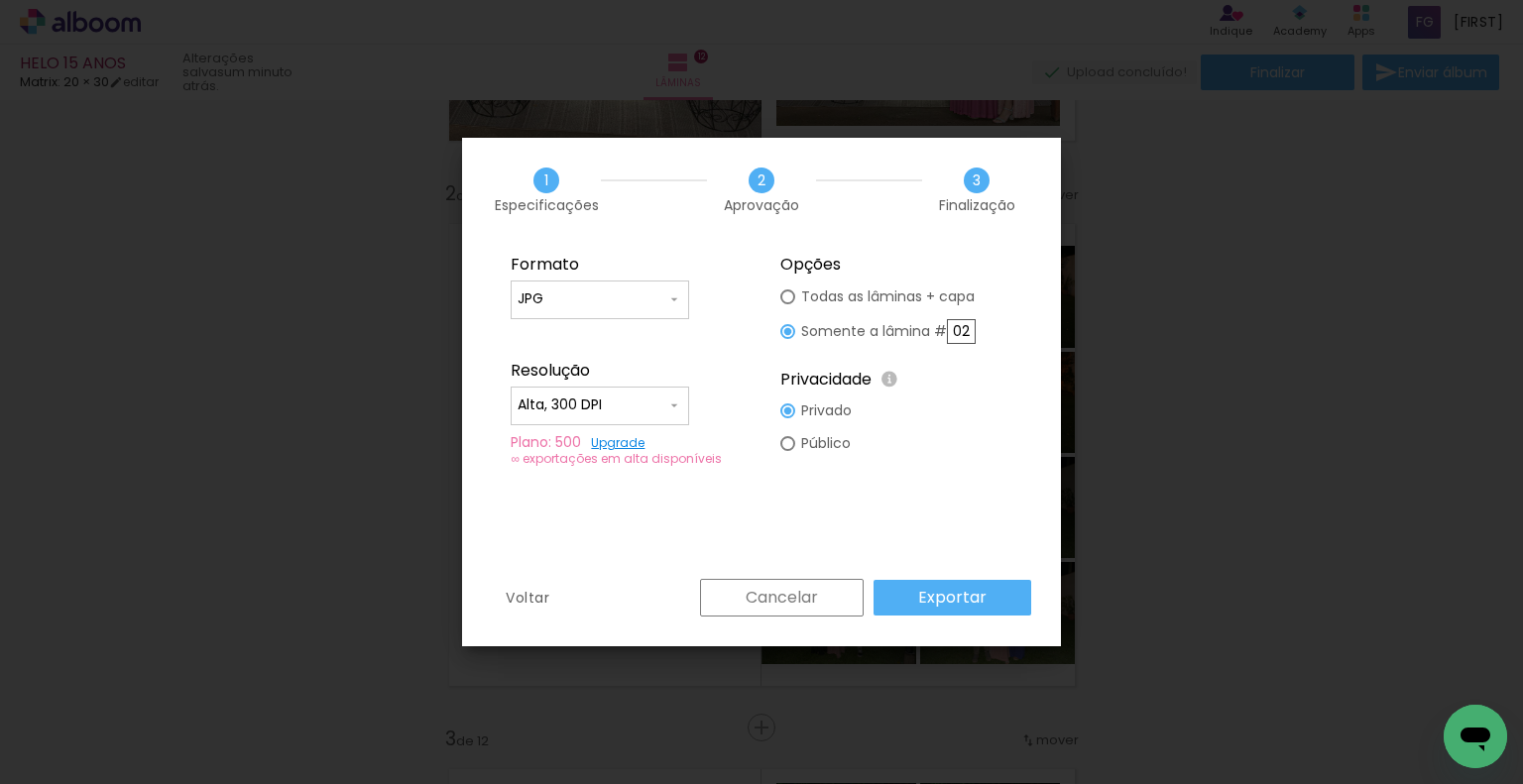 click on "02" at bounding box center [961, 331] 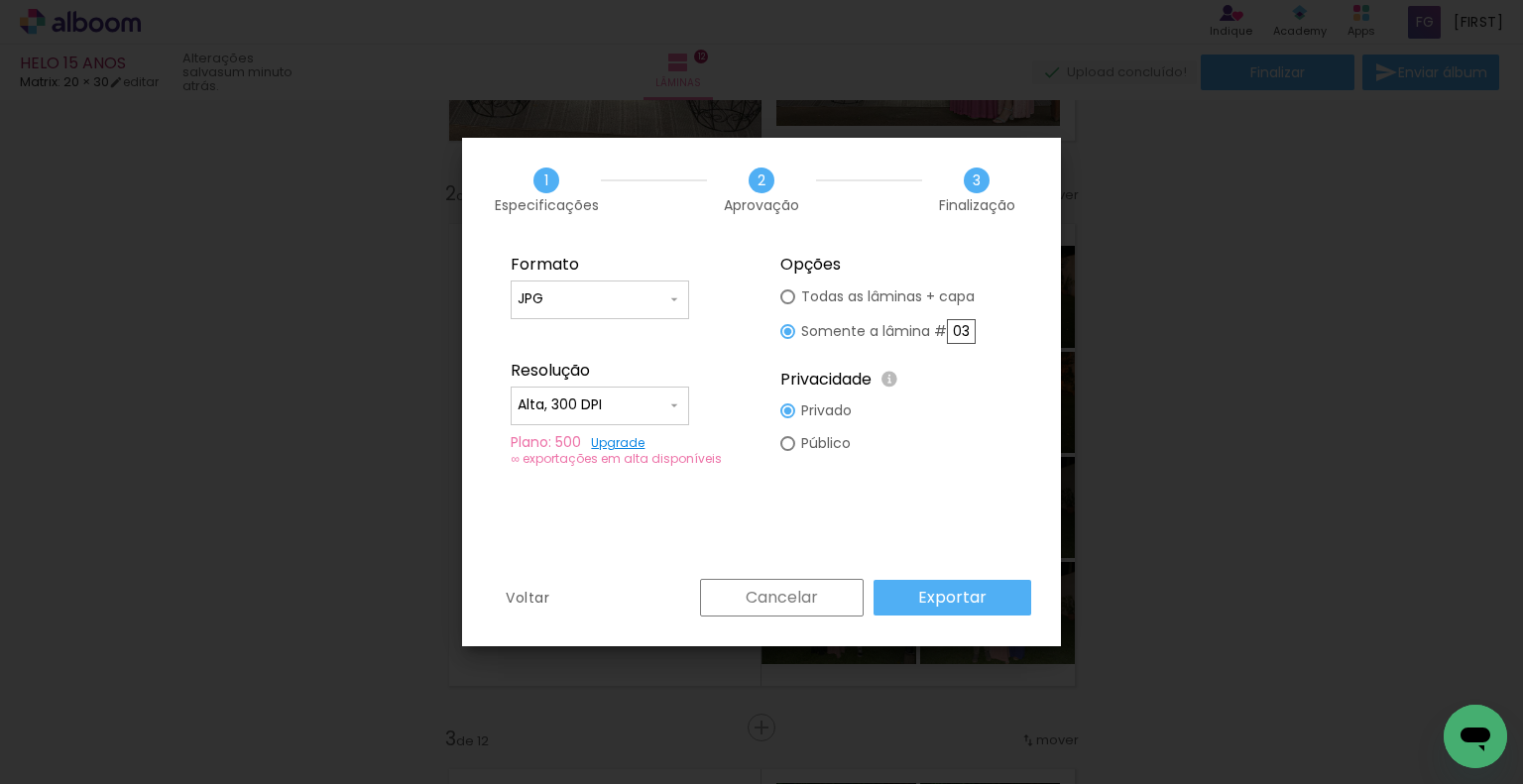 type on "03" 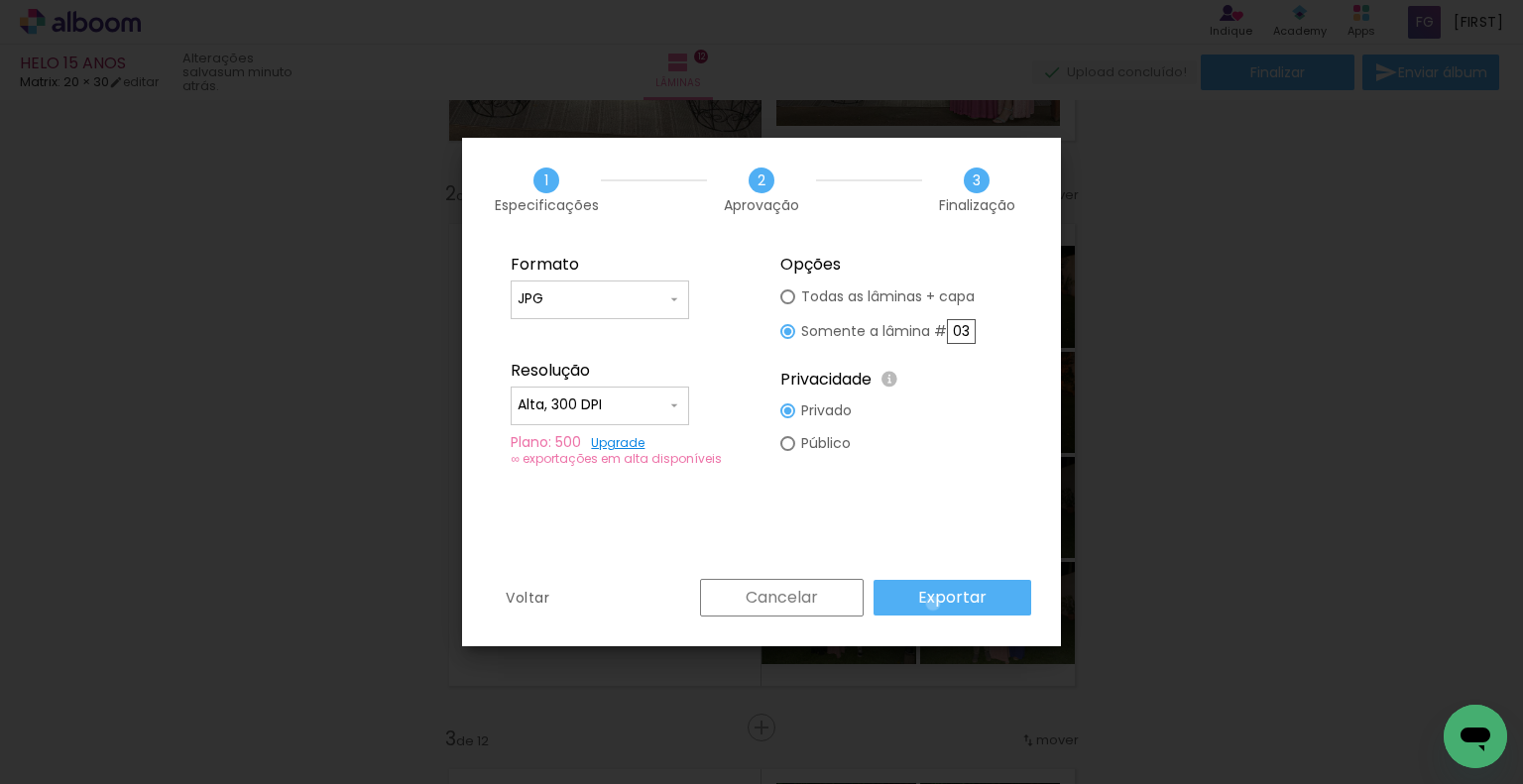 click on "Exportar" at bounding box center [0, 0] 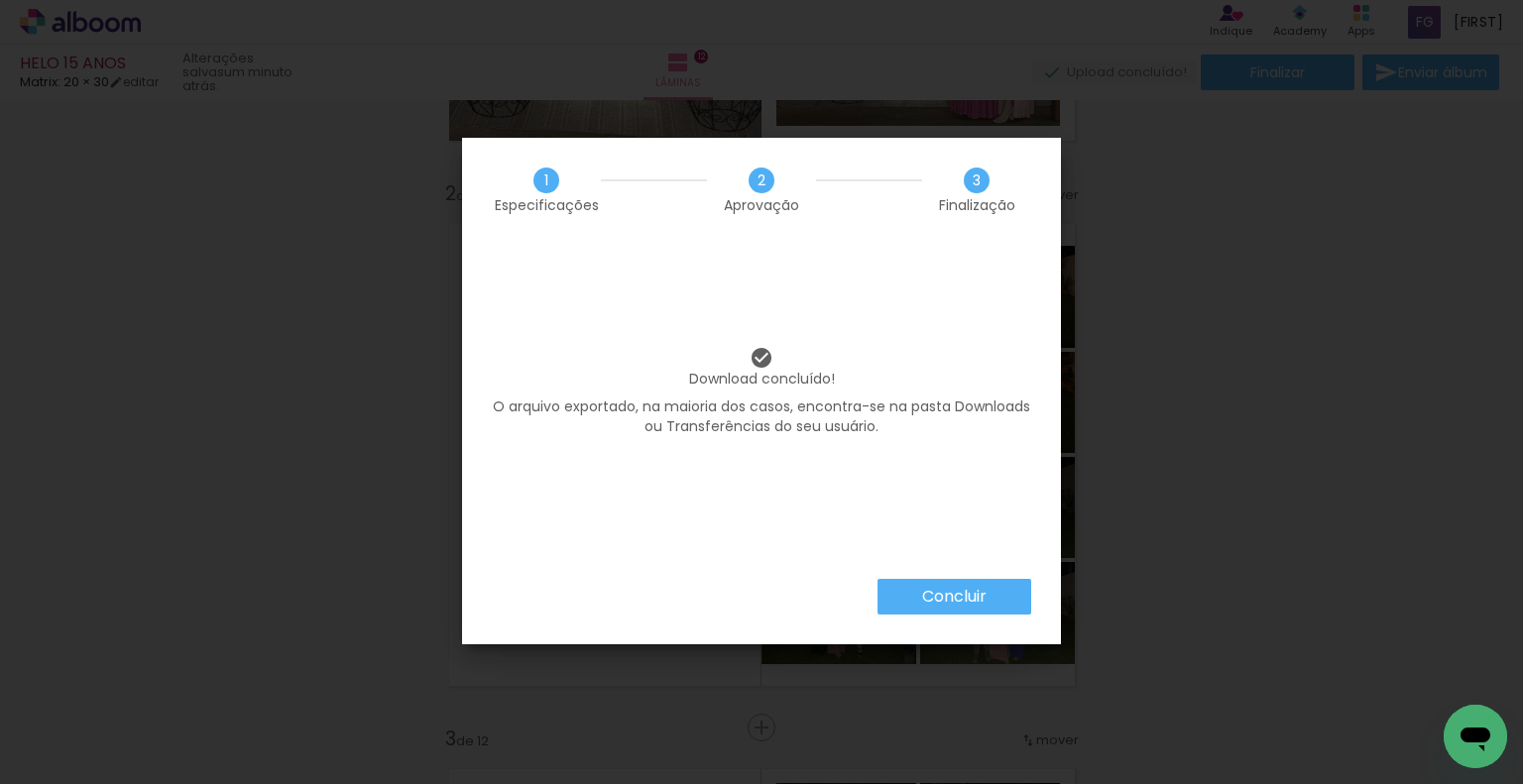click on "Concluir" at bounding box center [0, 0] 